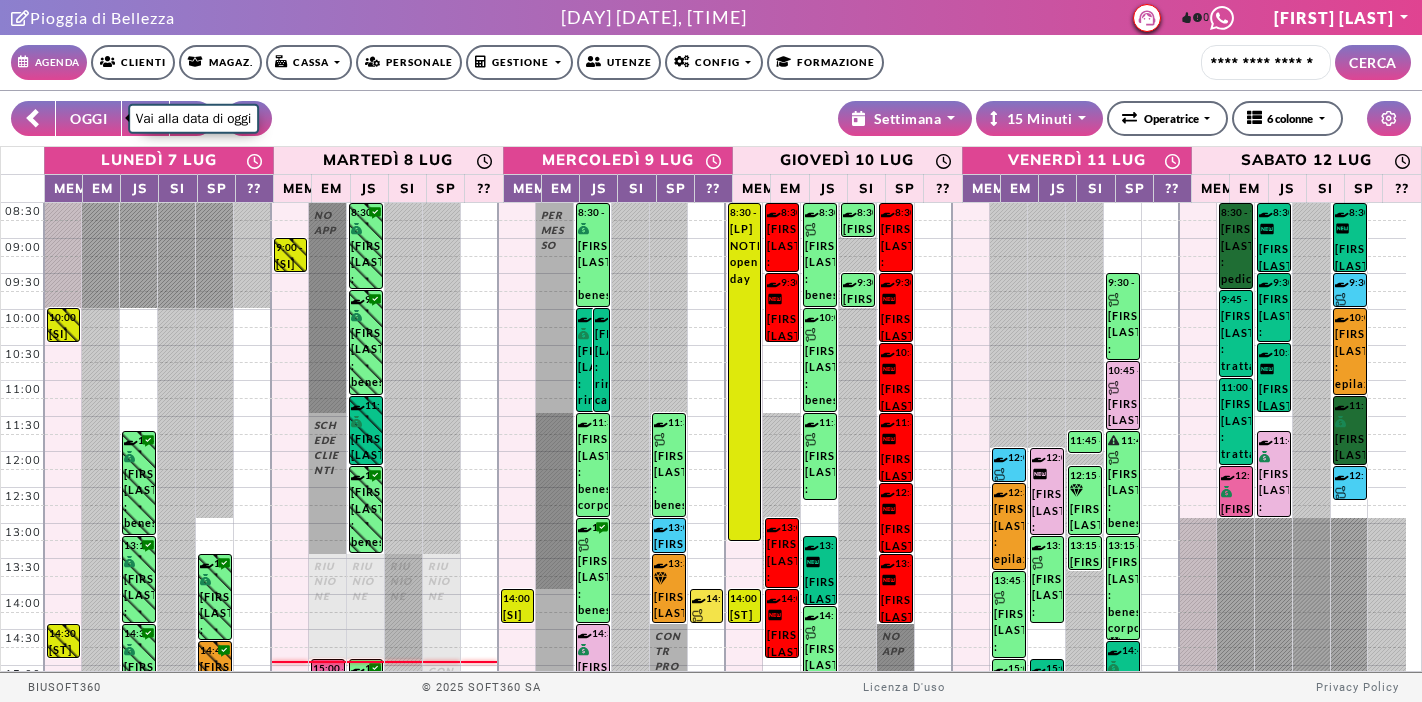scroll, scrollTop: 0, scrollLeft: 0, axis: both 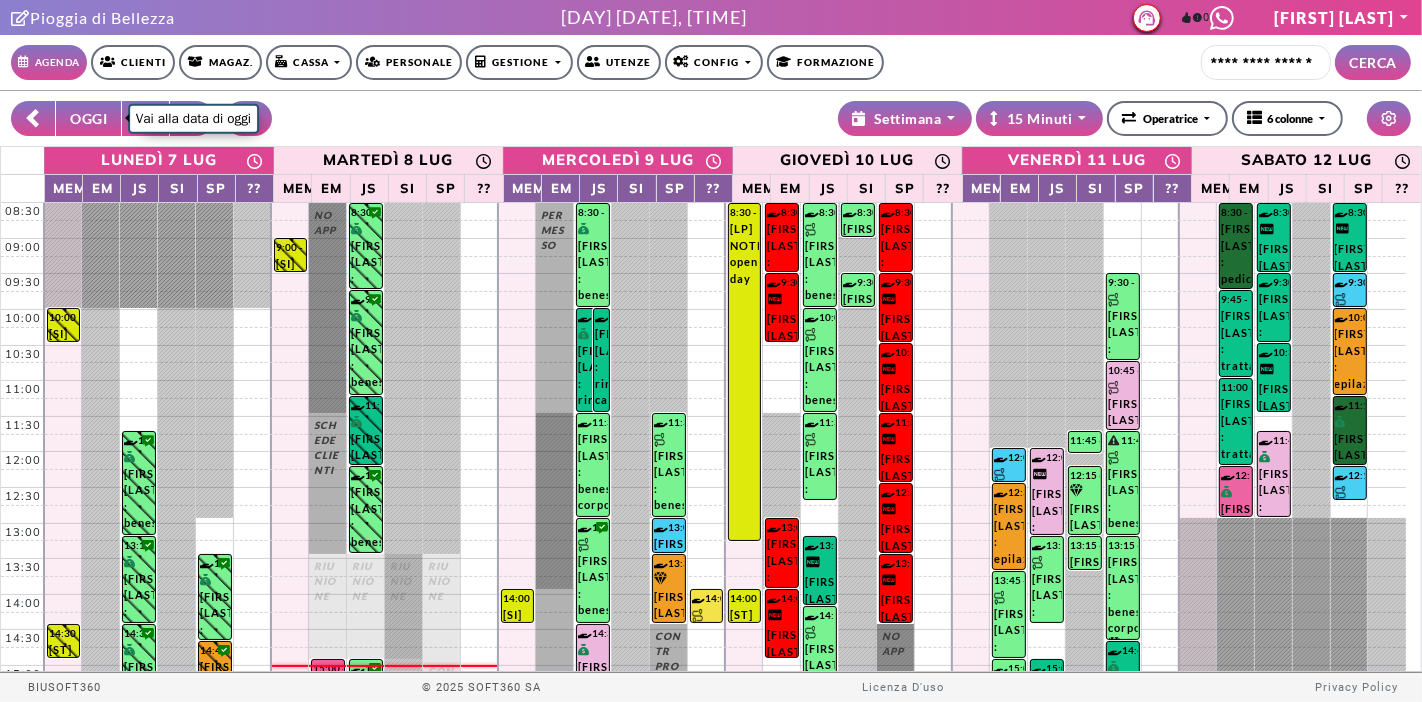 click on "OGGI" at bounding box center [88, 118] 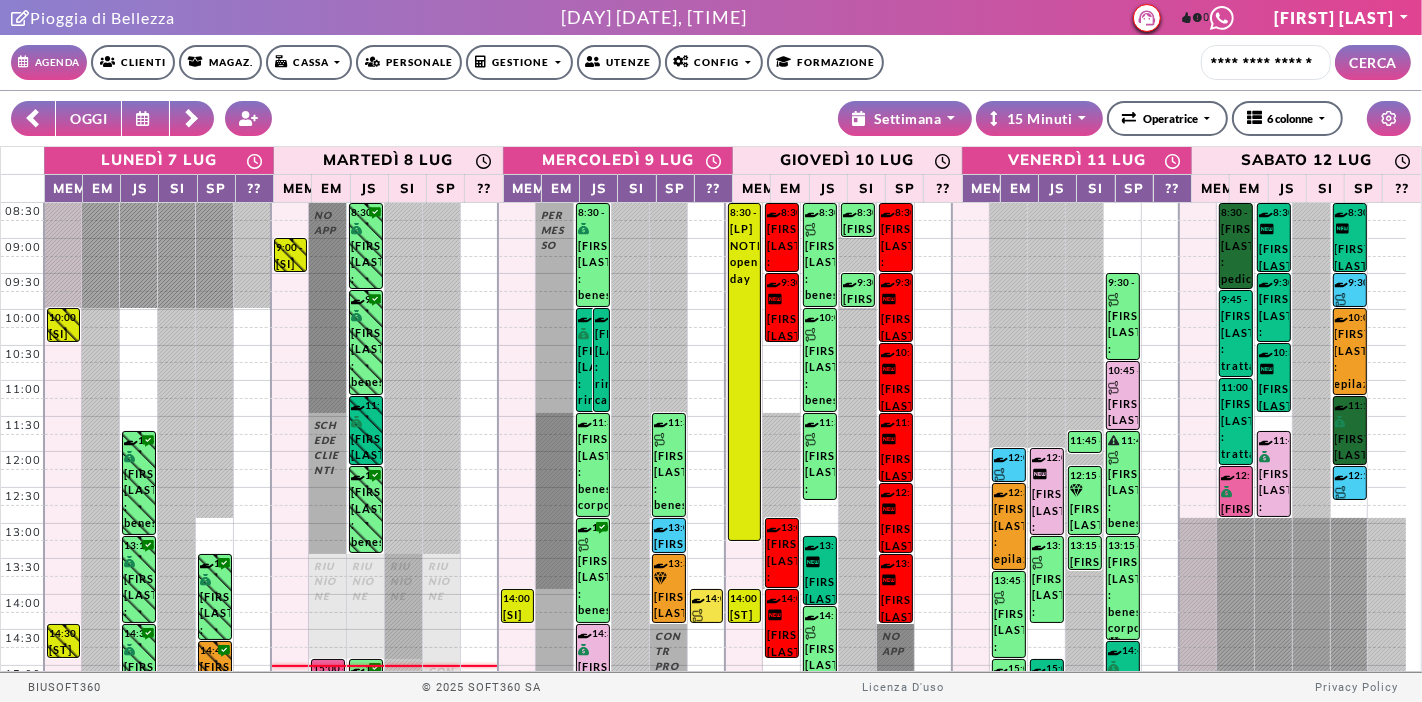 click at bounding box center (192, 119) 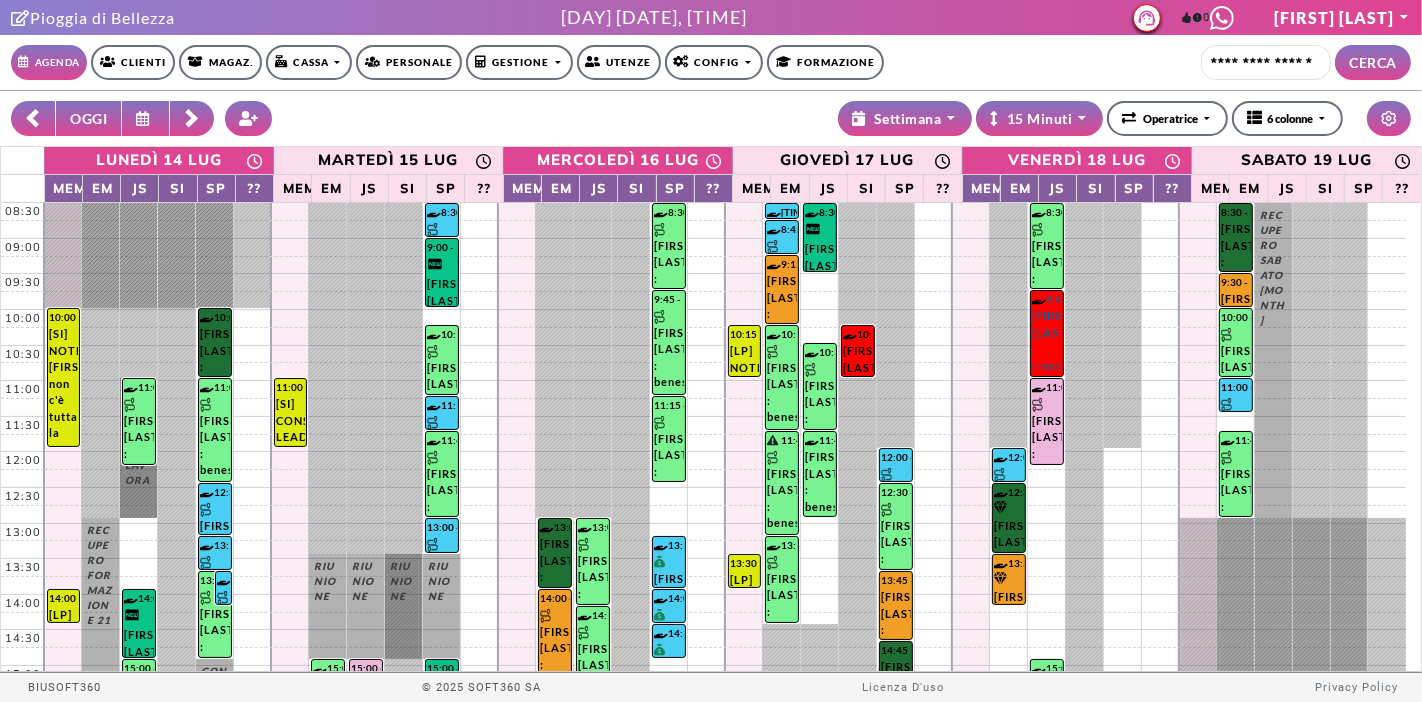 scroll, scrollTop: 302, scrollLeft: 0, axis: vertical 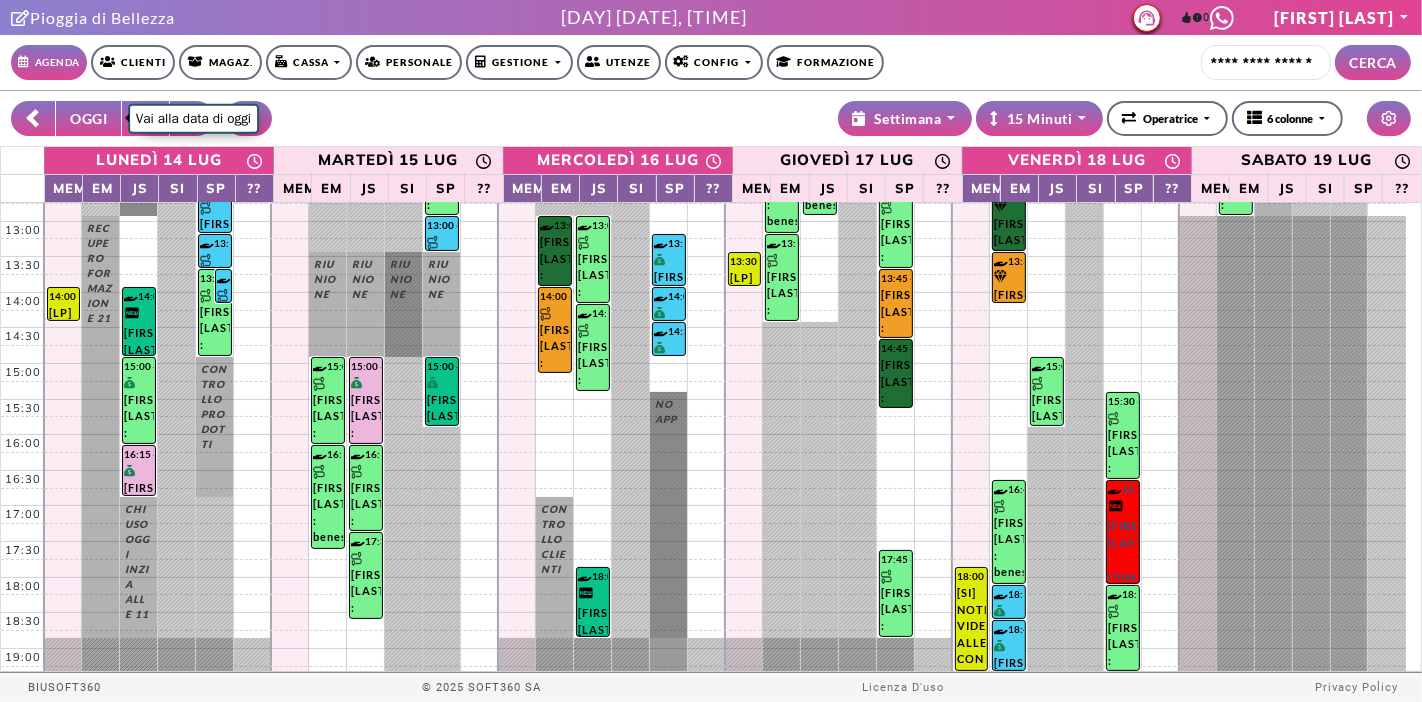 click on "OGGI" at bounding box center (88, 118) 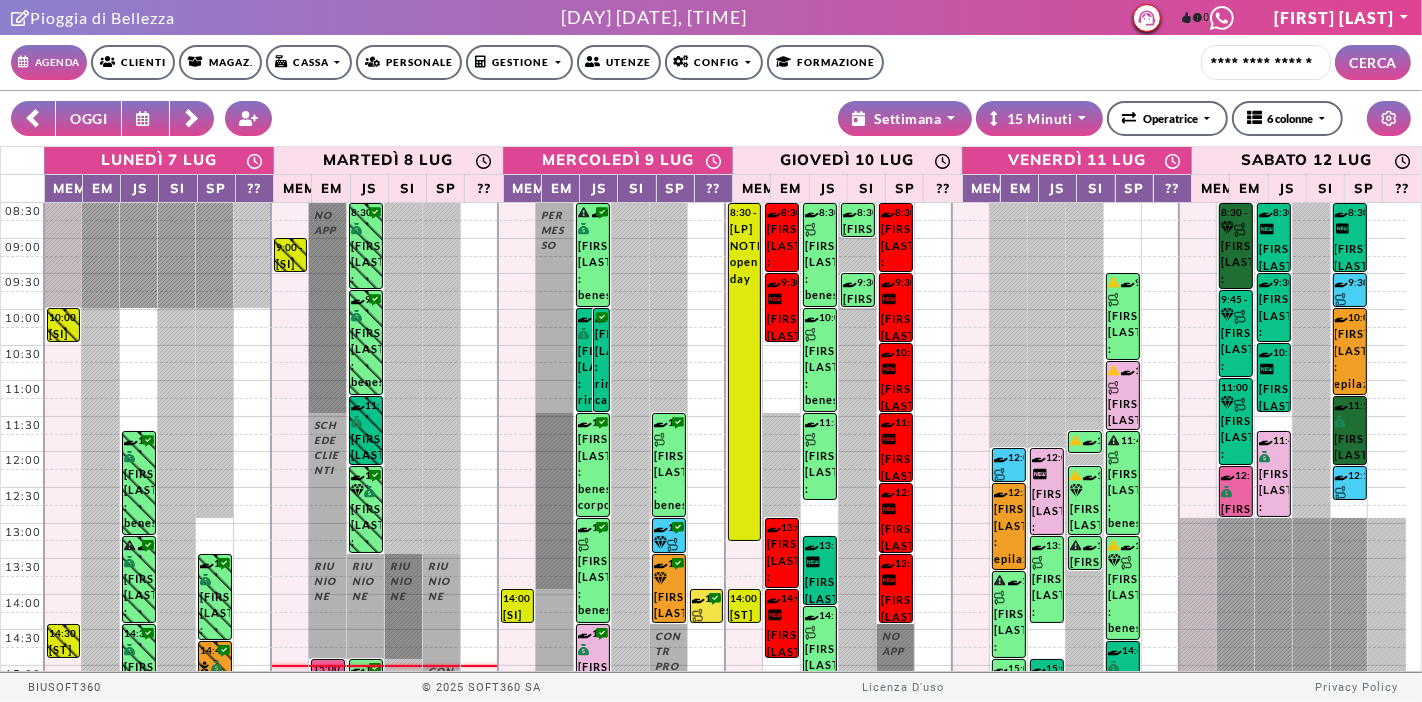 click at bounding box center (192, 118) 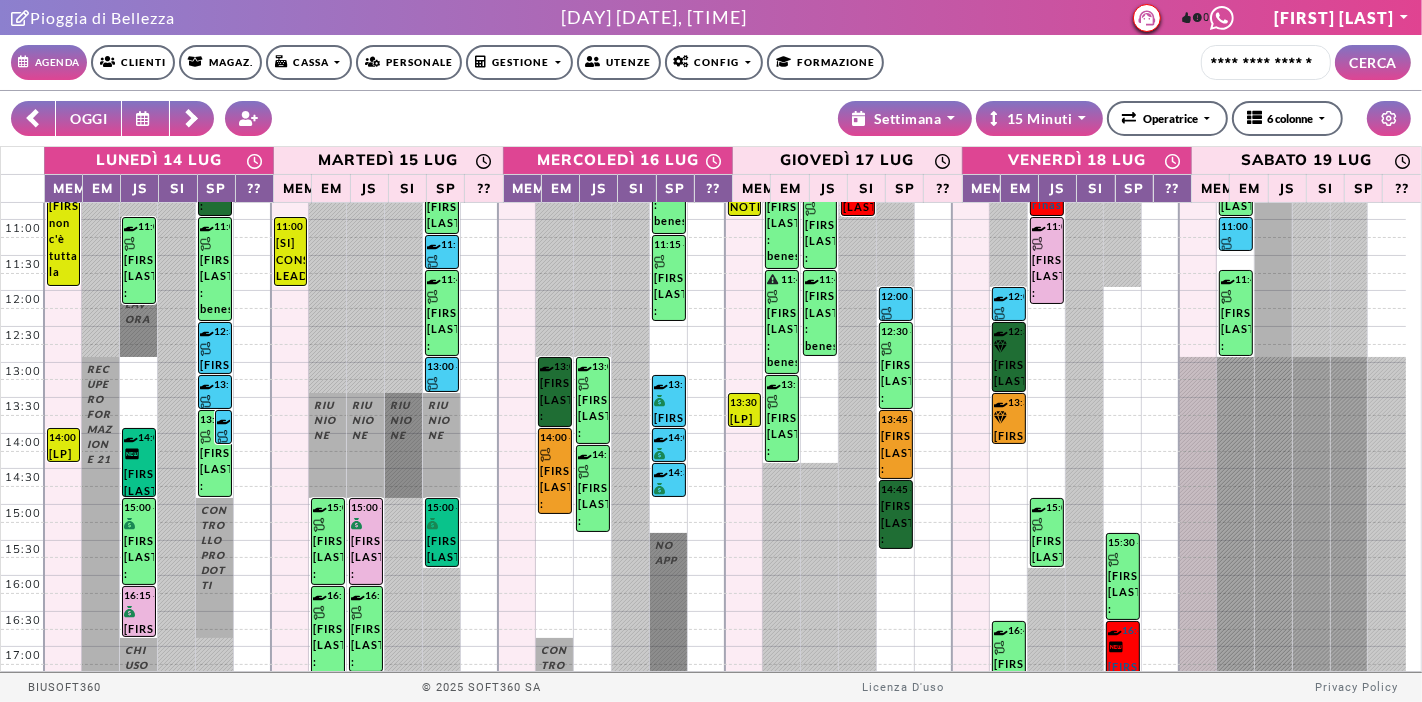 scroll, scrollTop: 302, scrollLeft: 0, axis: vertical 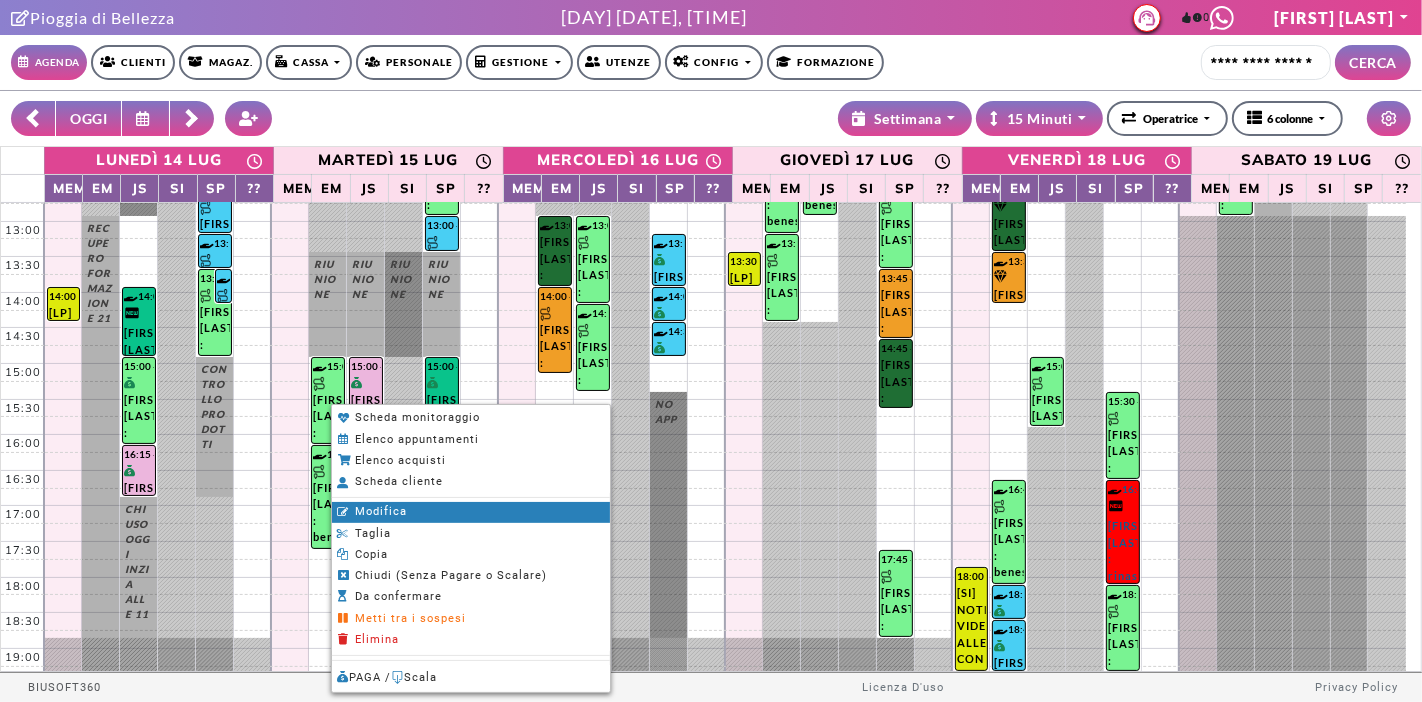 click on "Modifica" at bounding box center (471, 512) 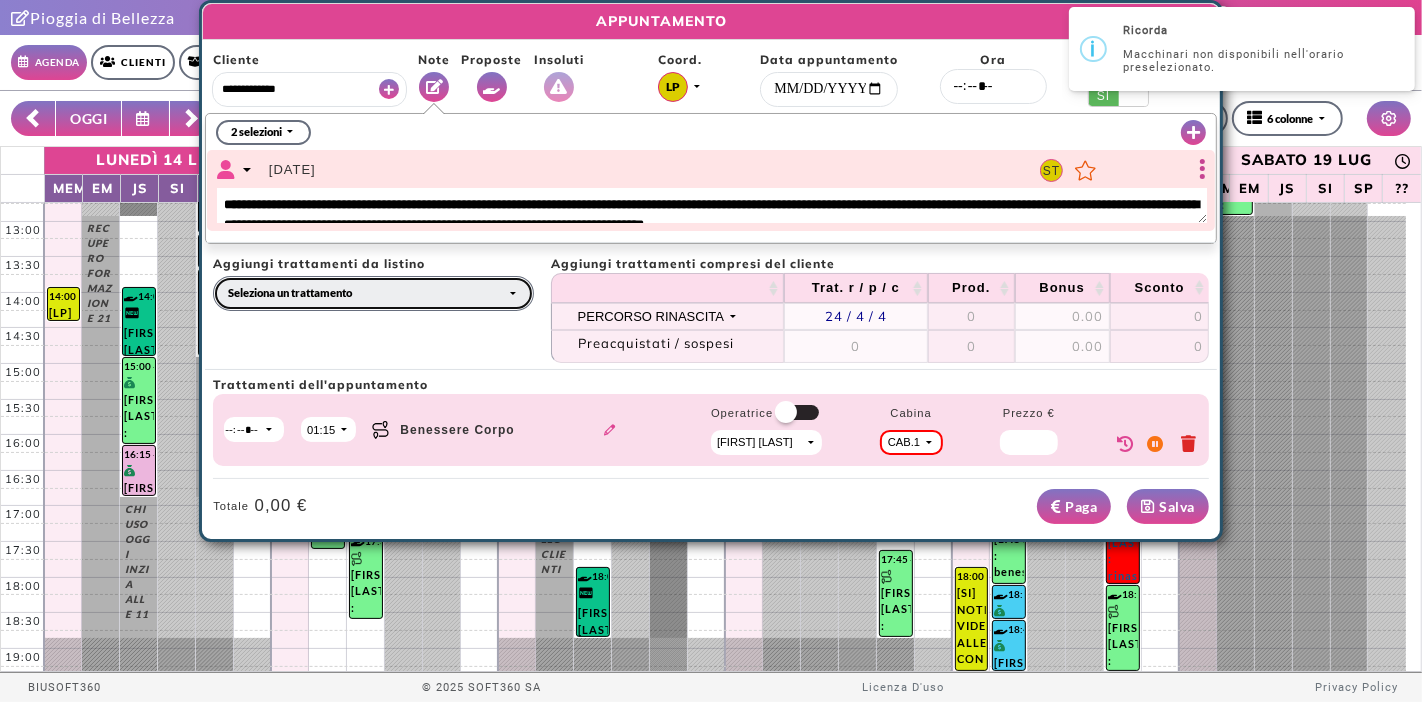 click on "Seleziona un trattamento" at bounding box center (373, 293) 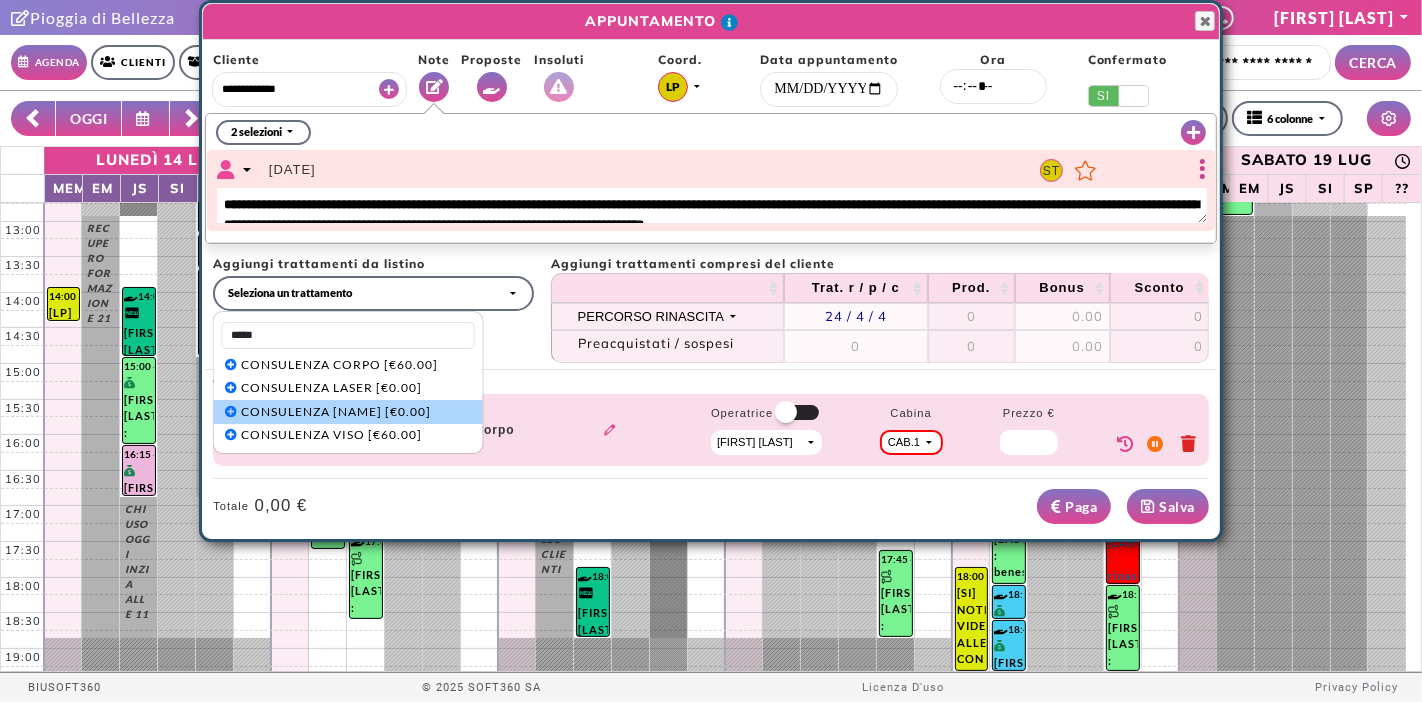 type on "*****" 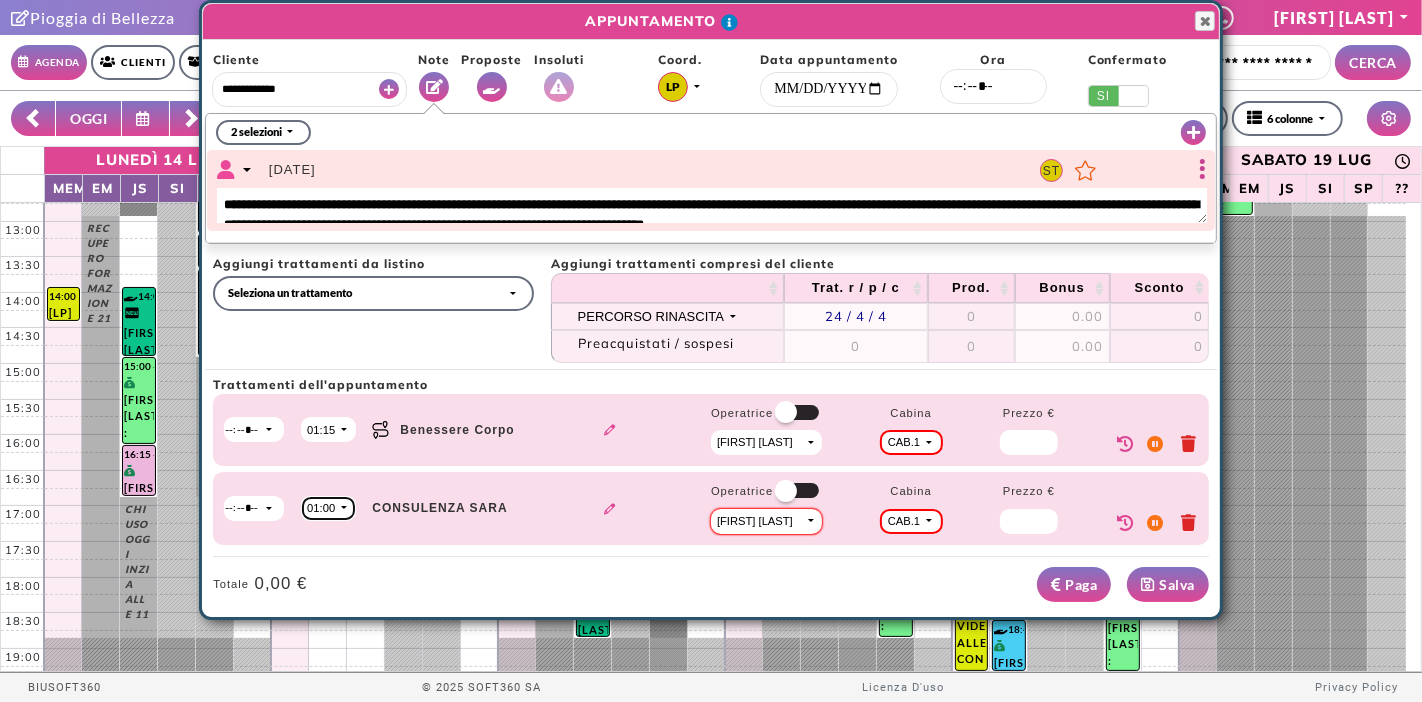 click on "01:00" at bounding box center [321, 430] 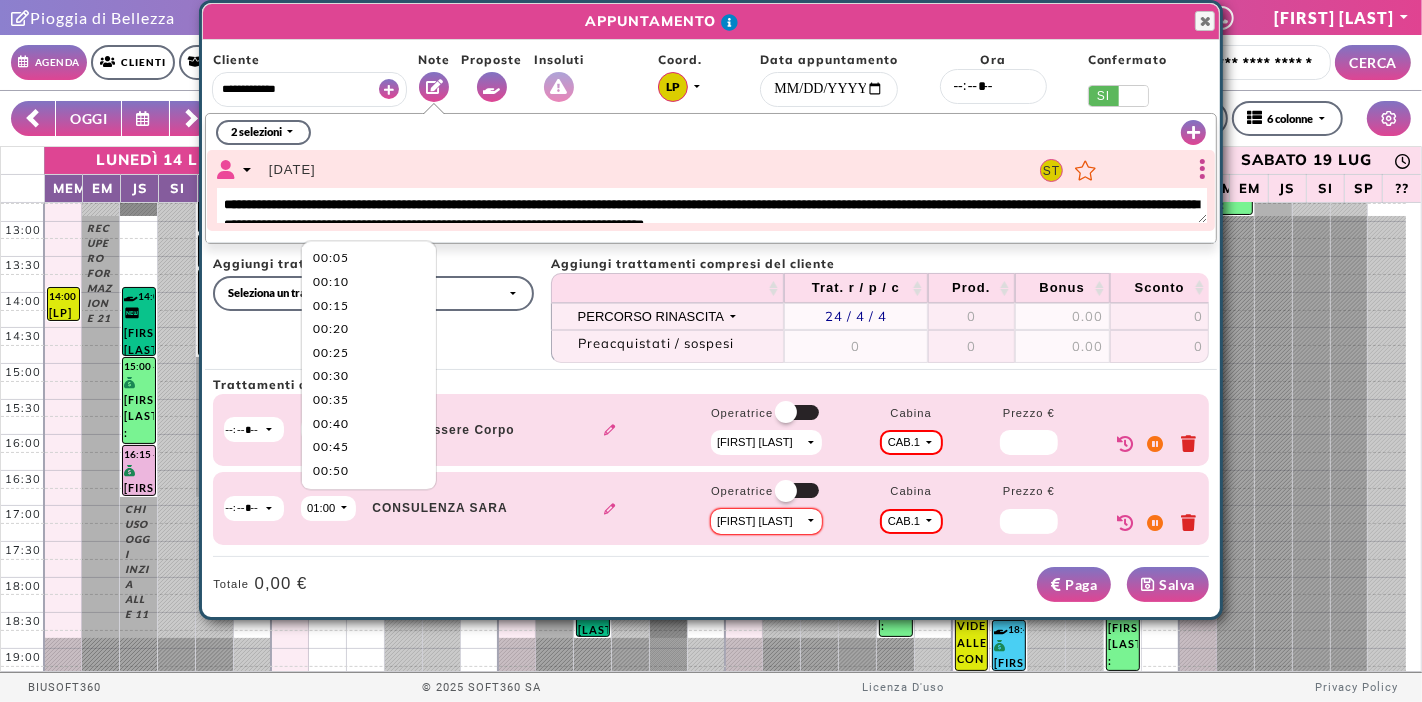 scroll, scrollTop: 0, scrollLeft: 0, axis: both 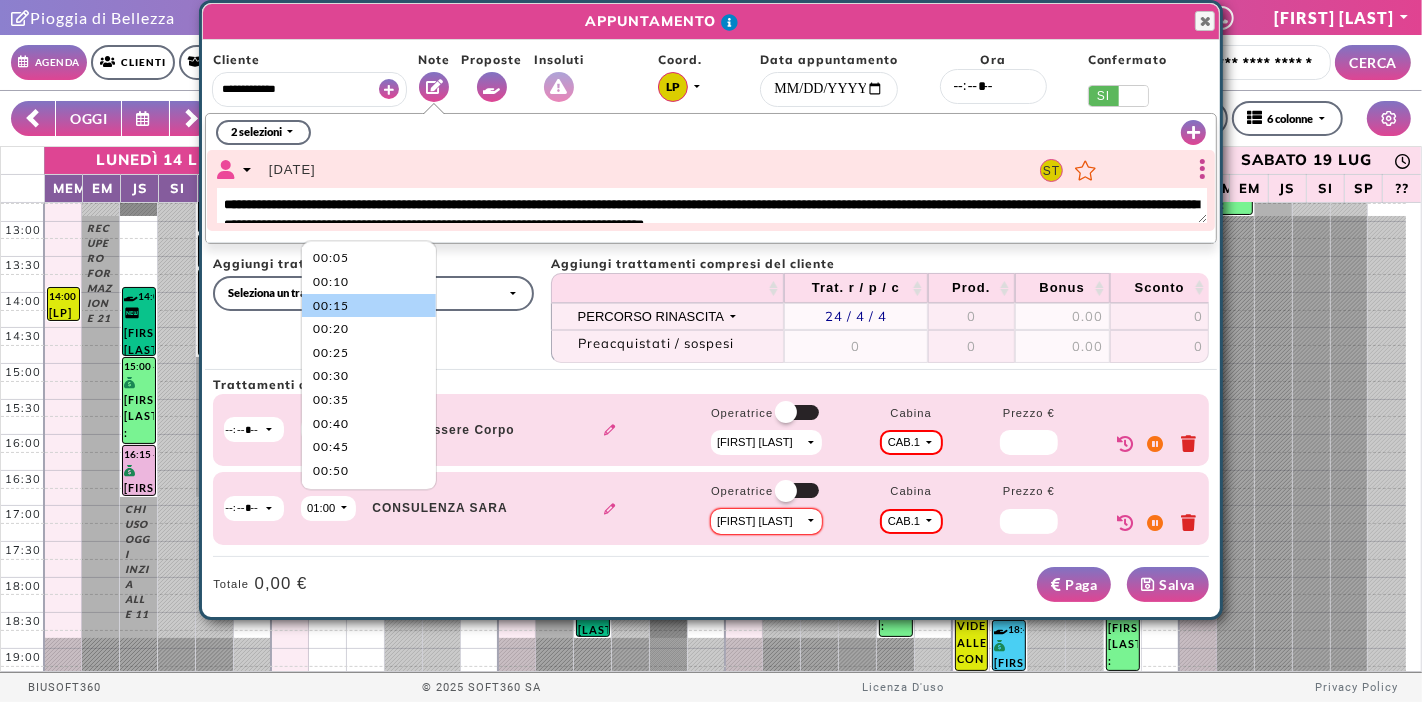 click on "00:15" at bounding box center (369, 306) 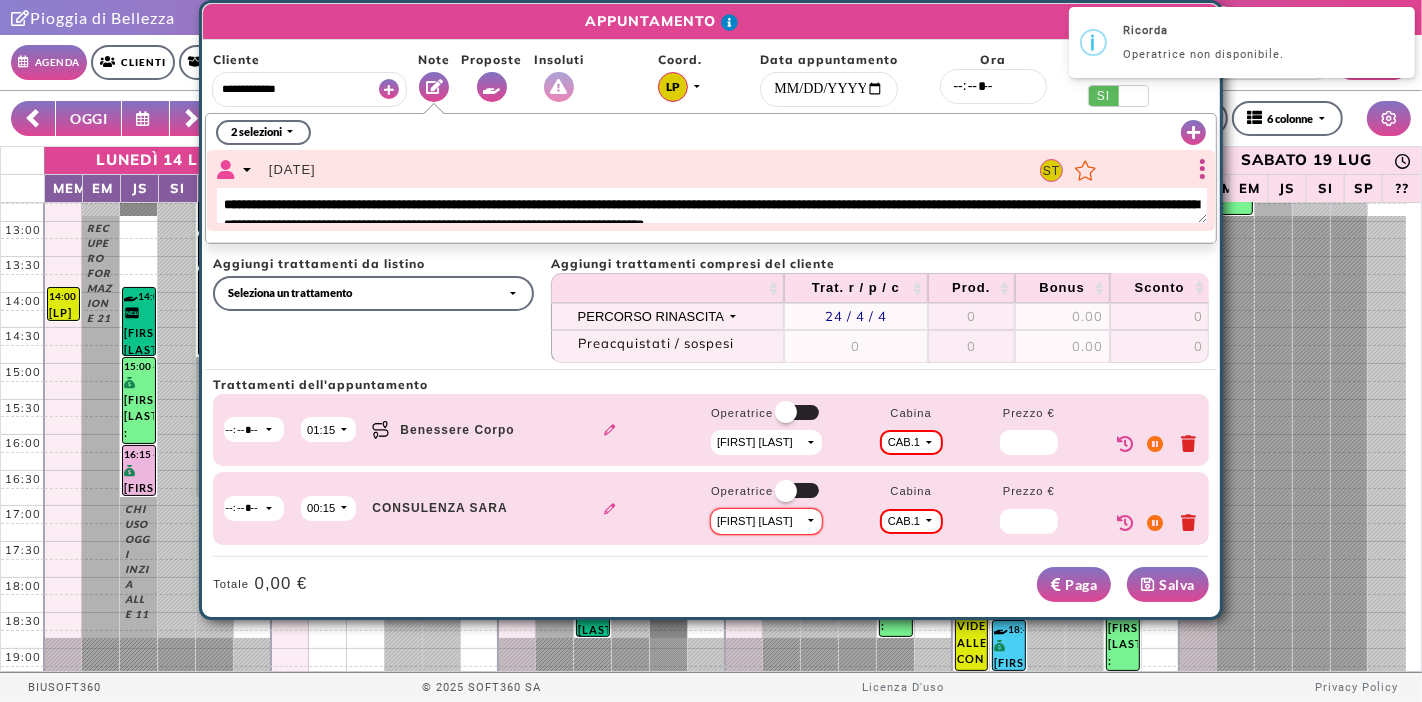 click on "[FIRST] [LAST]" at bounding box center [759, 521] 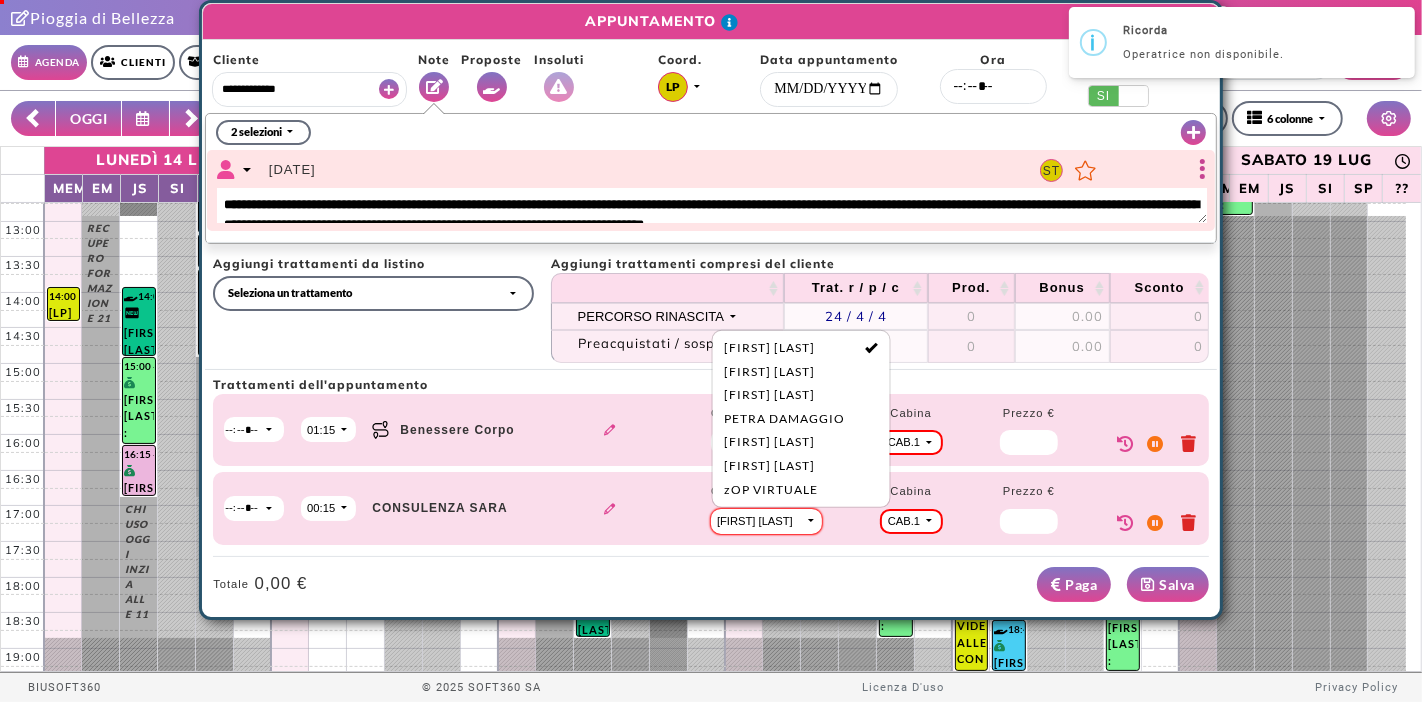 scroll, scrollTop: 0, scrollLeft: 0, axis: both 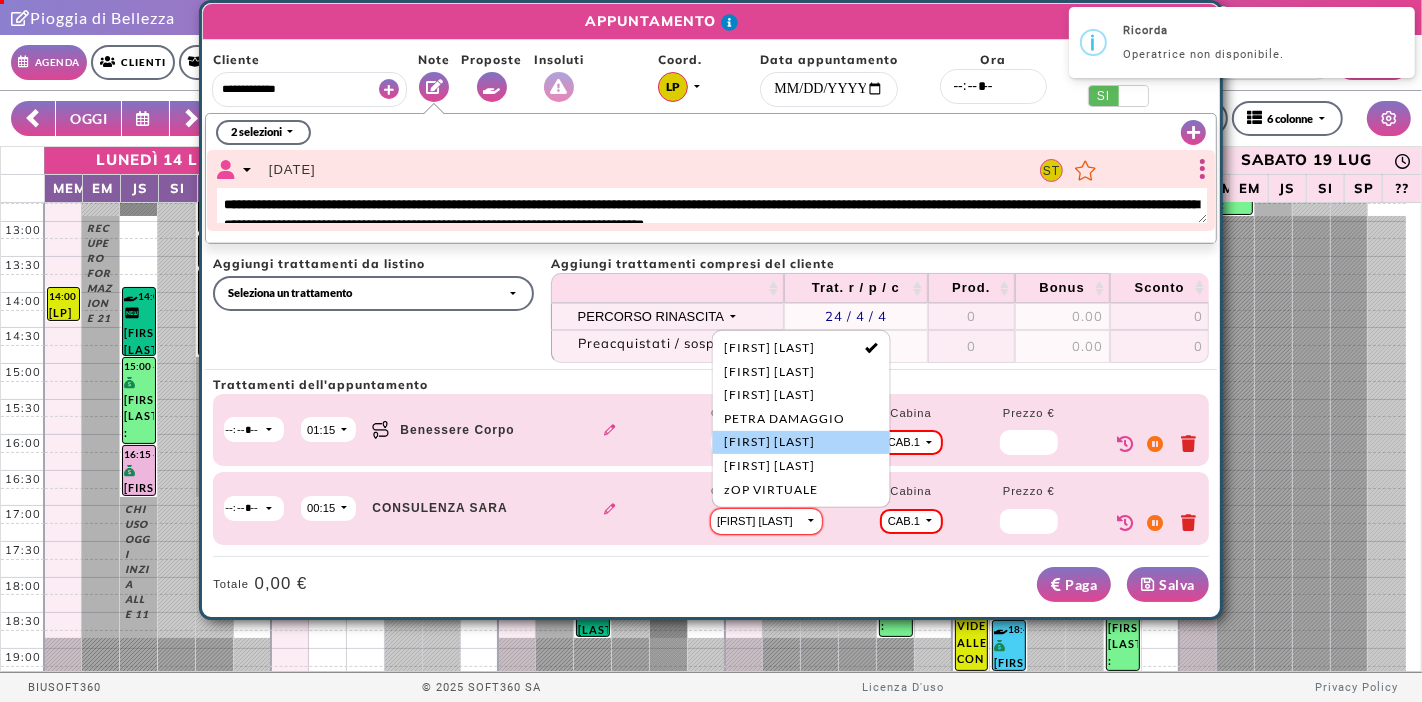 click on "[FIRST] [LAST]" at bounding box center (769, 442) 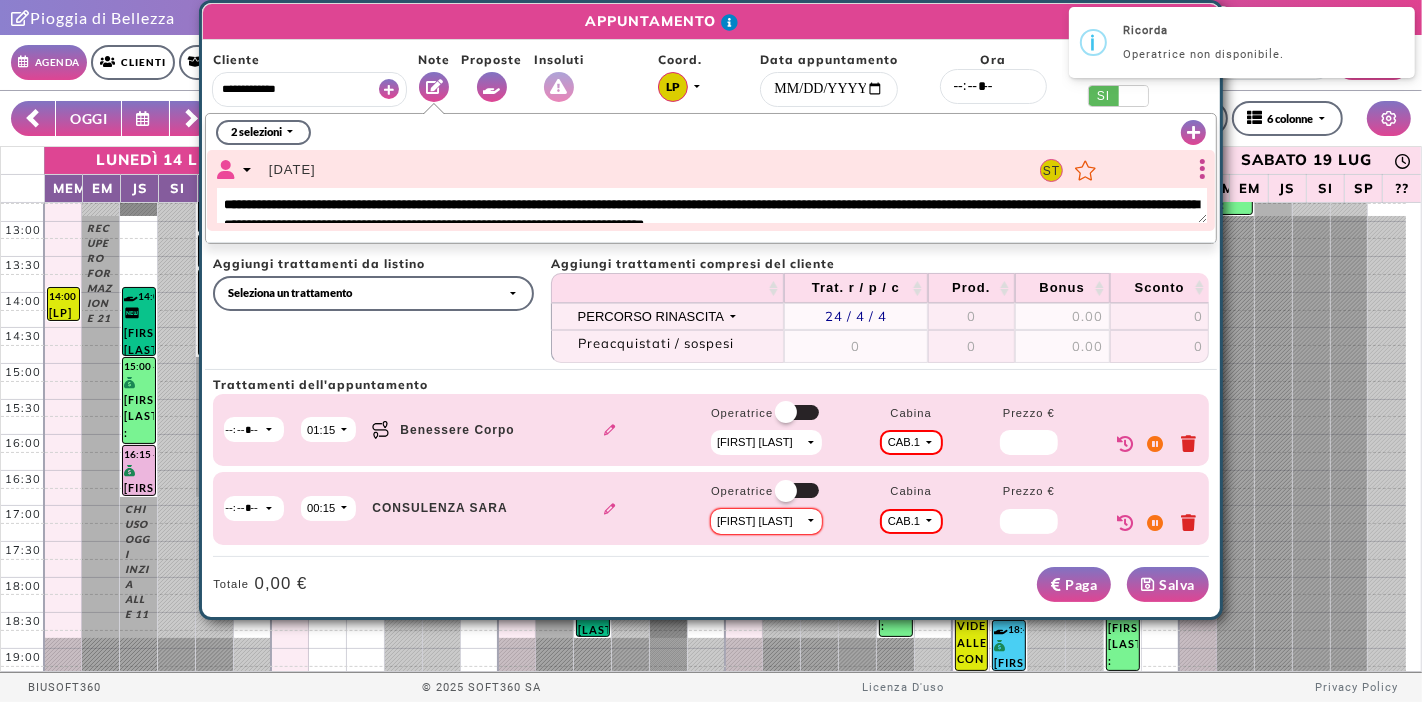 click on "Salva" at bounding box center (1168, 584) 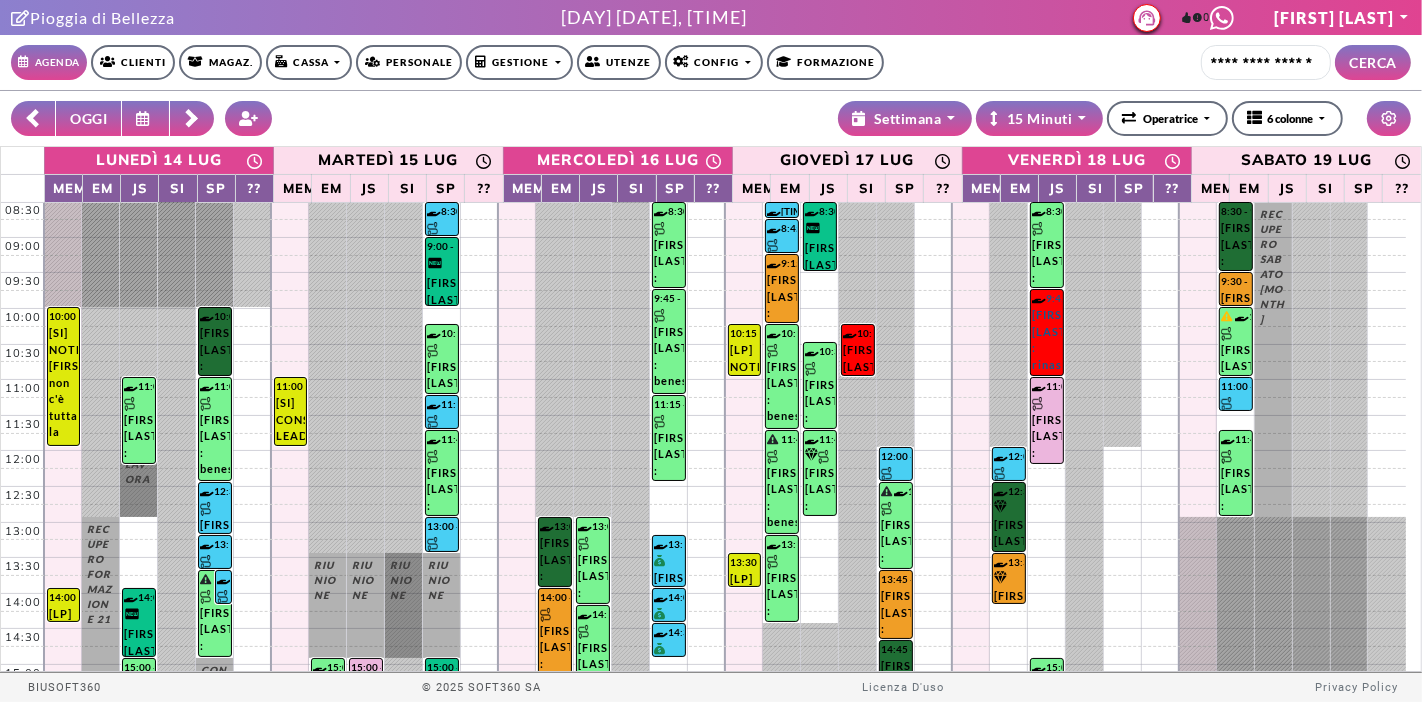 scroll, scrollTop: 0, scrollLeft: 0, axis: both 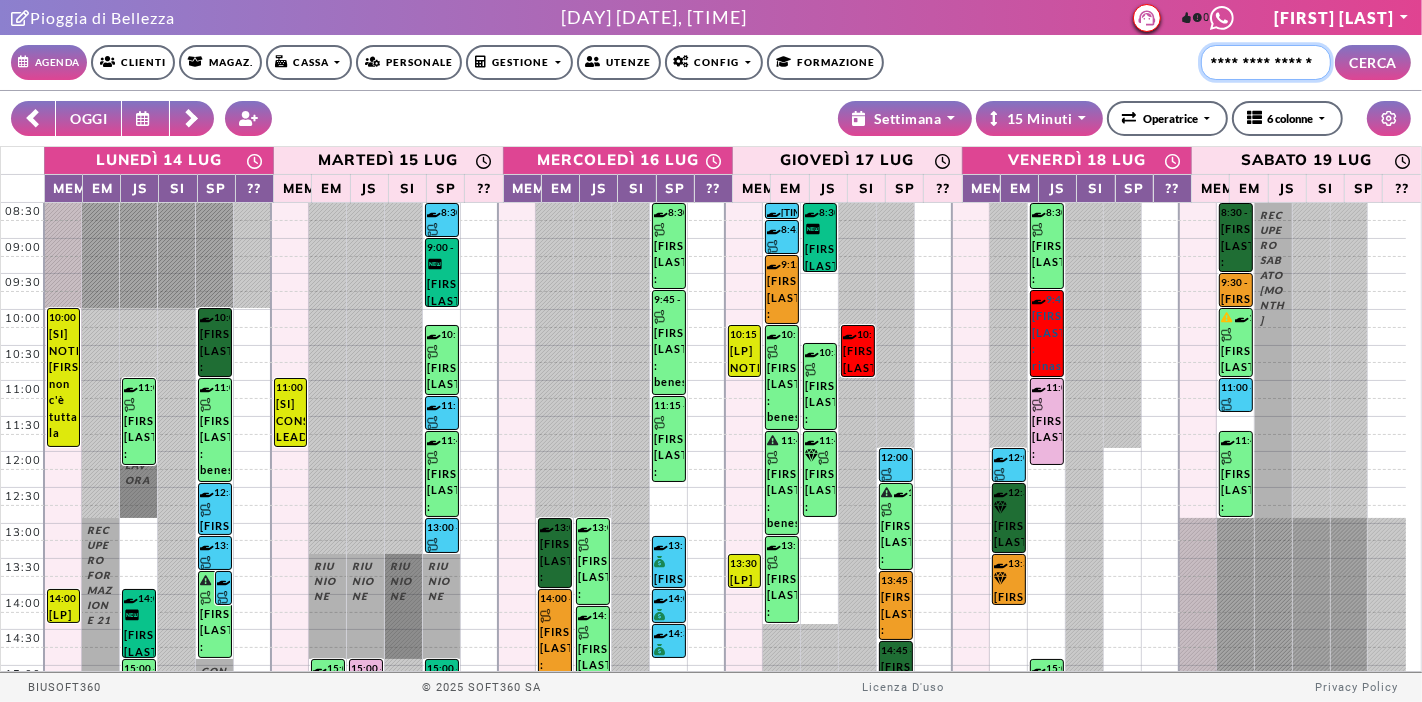 click at bounding box center [1266, 62] 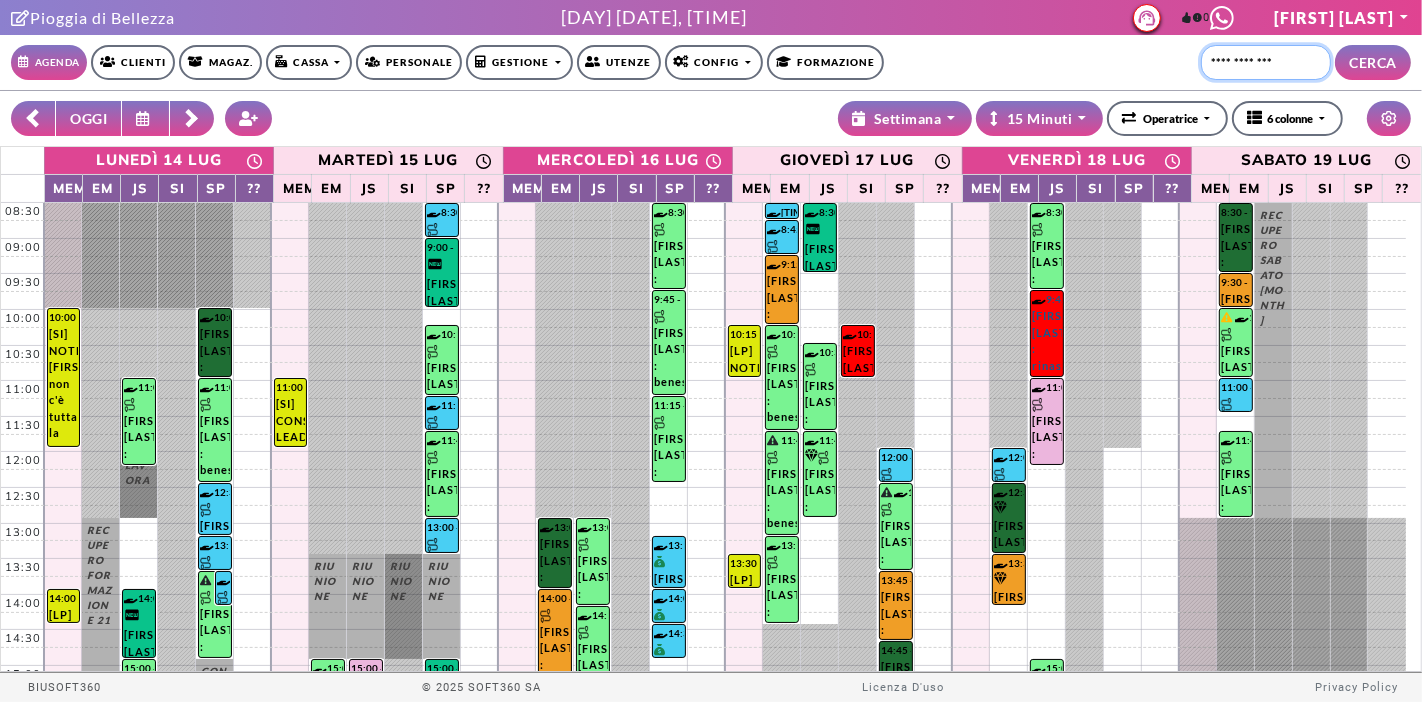 type on "**********" 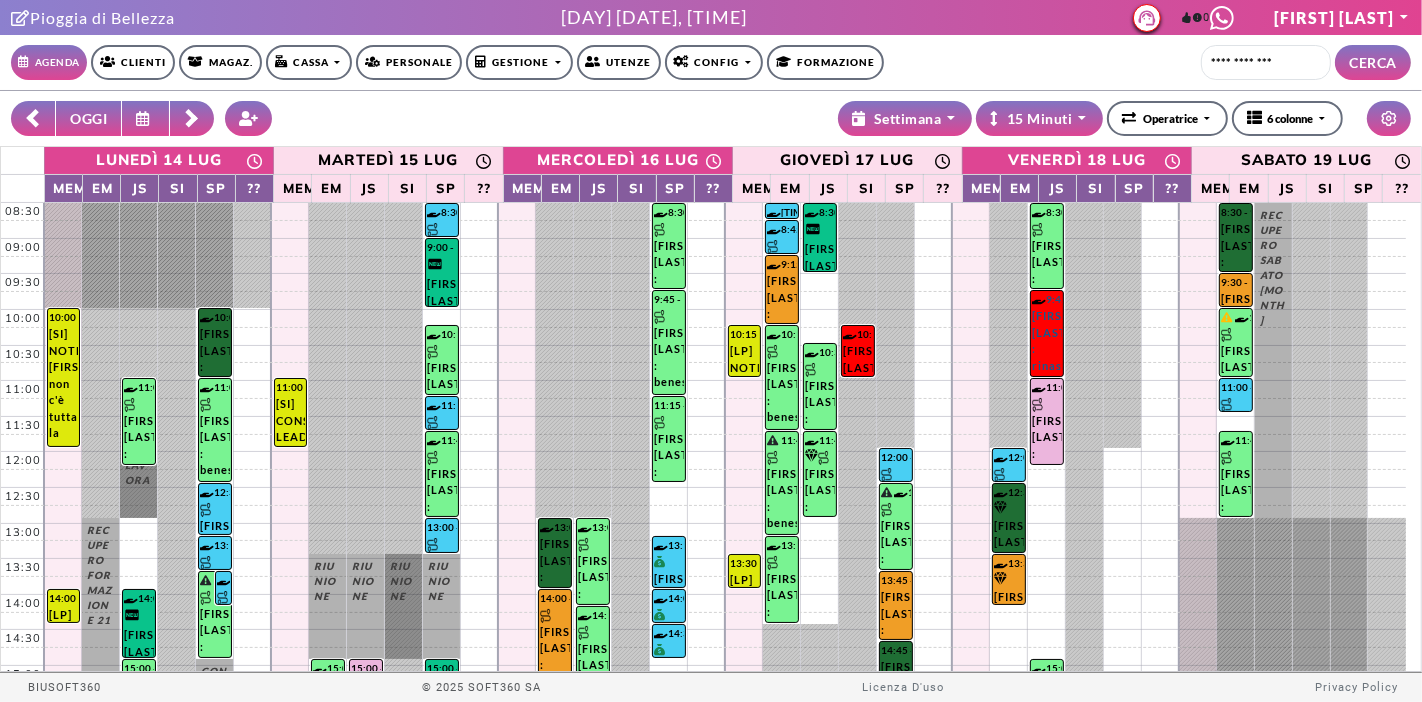 click on "CERCA" at bounding box center [1373, 62] 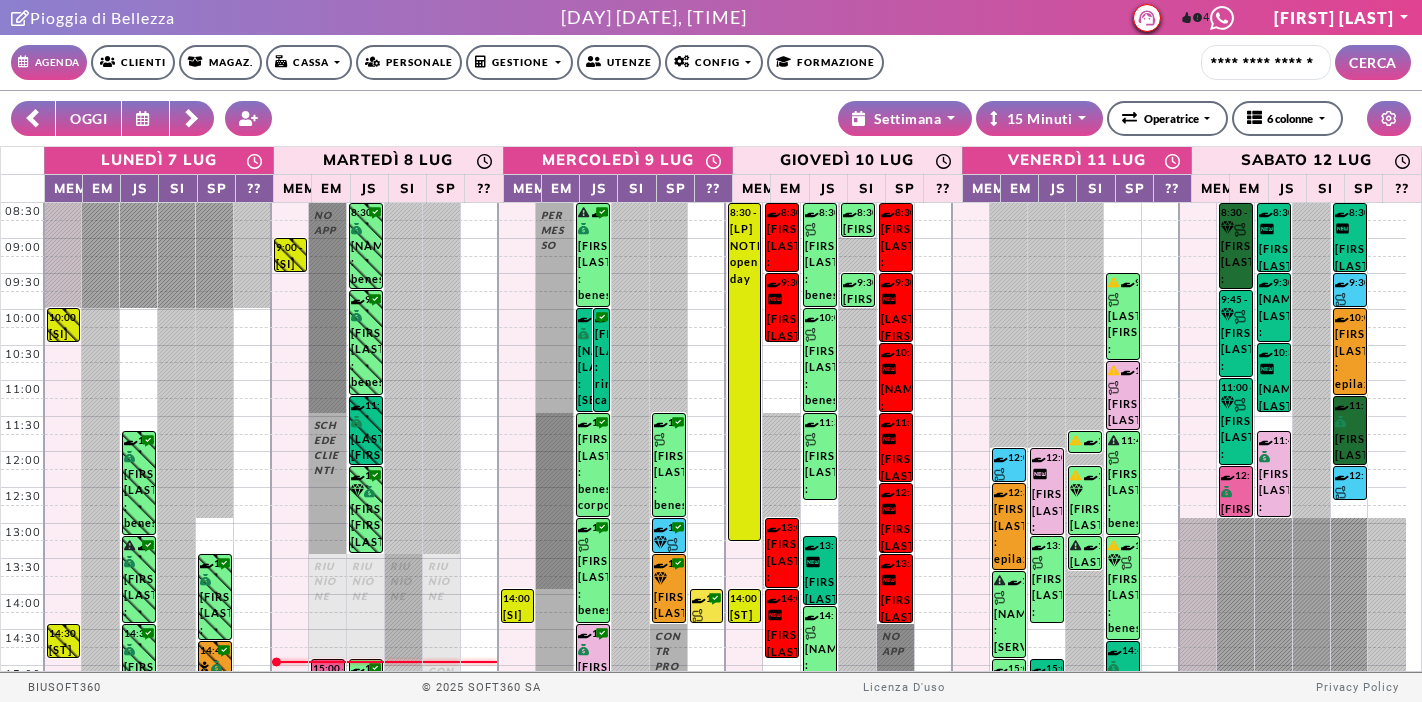 scroll, scrollTop: 0, scrollLeft: 0, axis: both 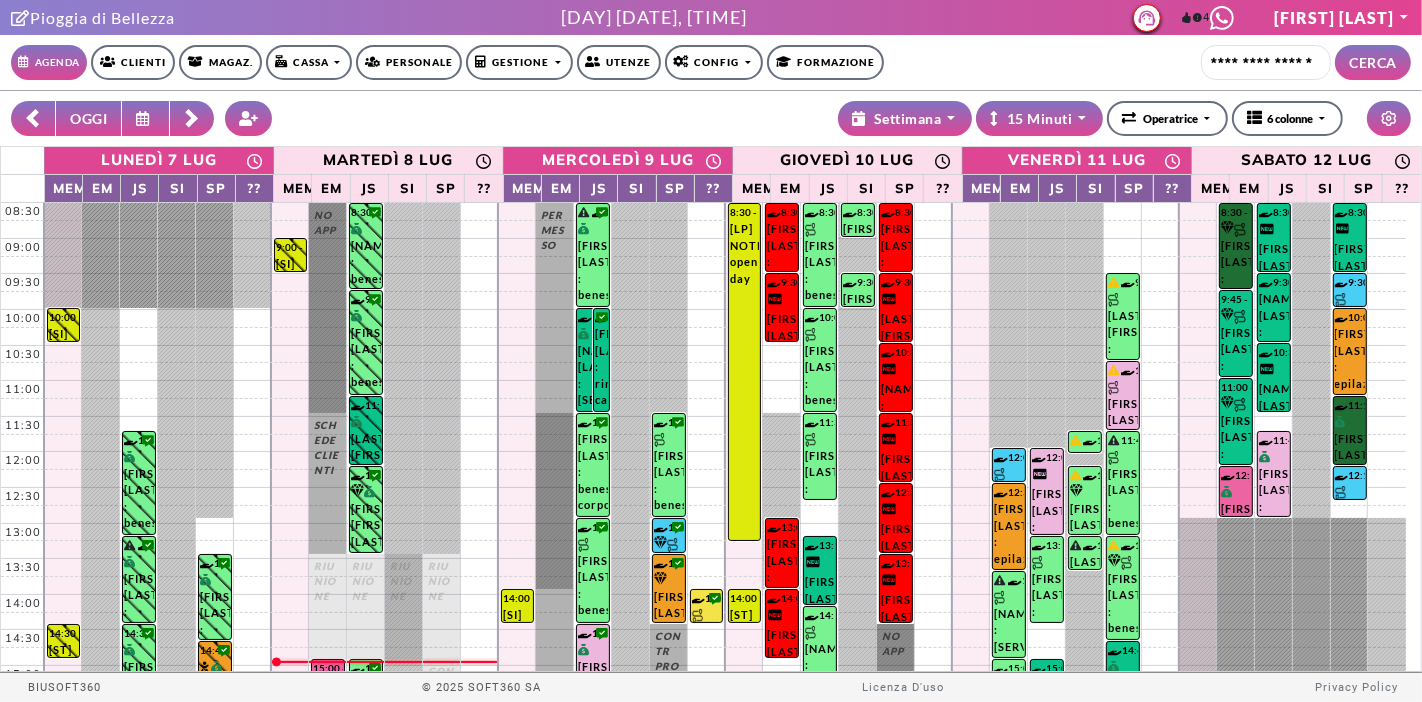 click on "4" at bounding box center [1206, 16] 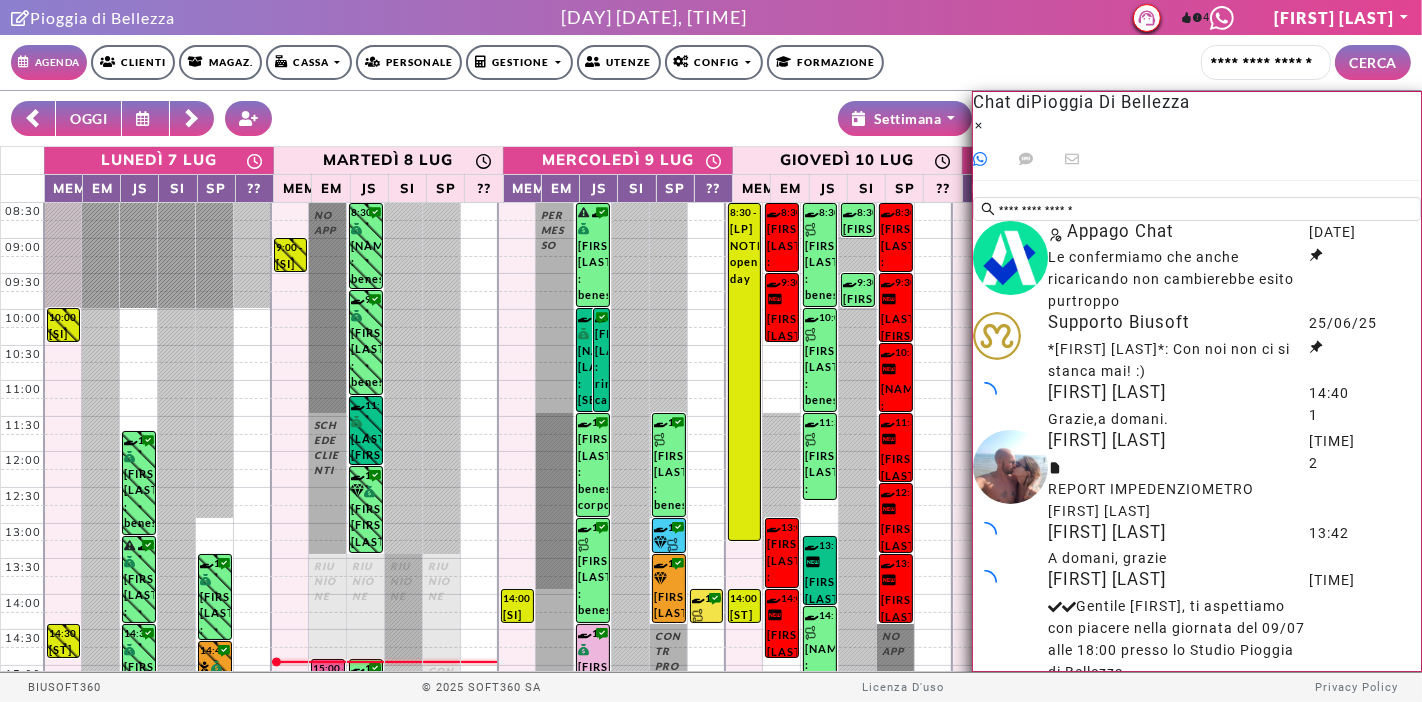 scroll, scrollTop: 0, scrollLeft: 0, axis: both 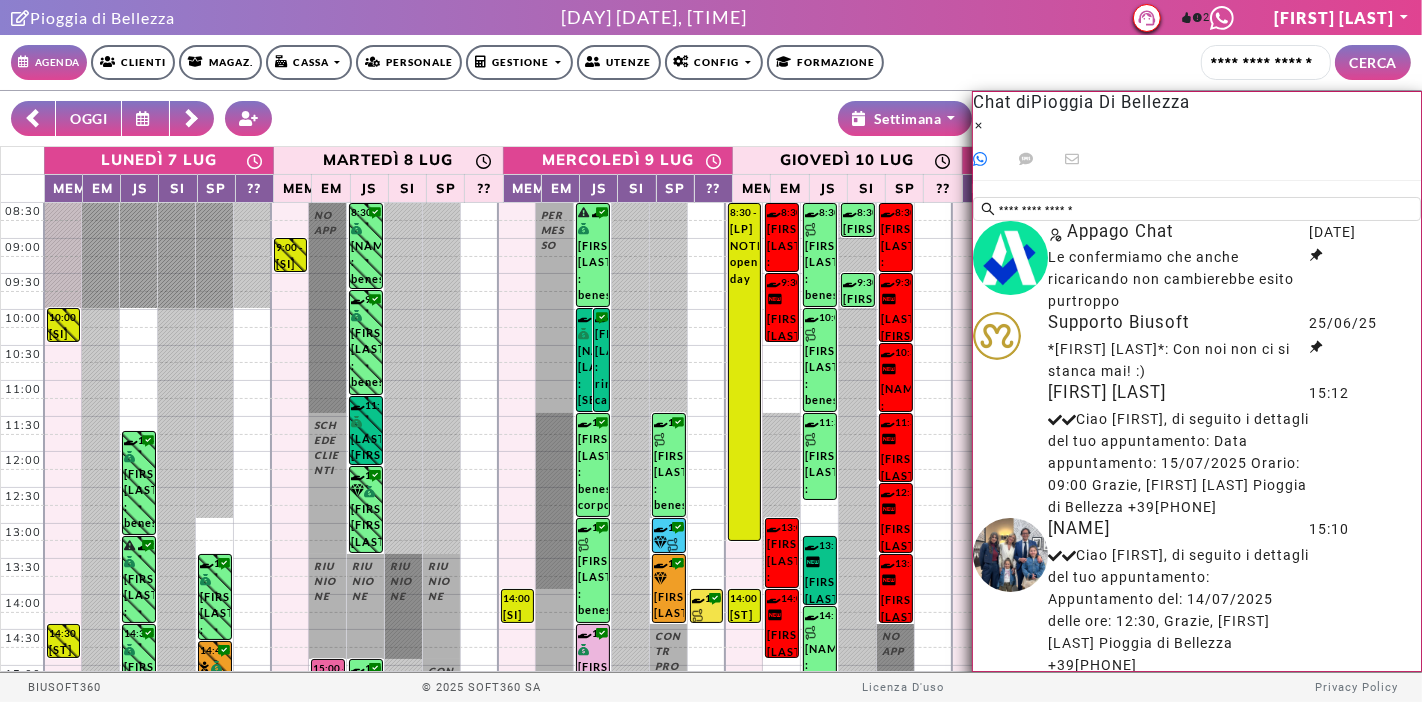 click at bounding box center (978, 125) 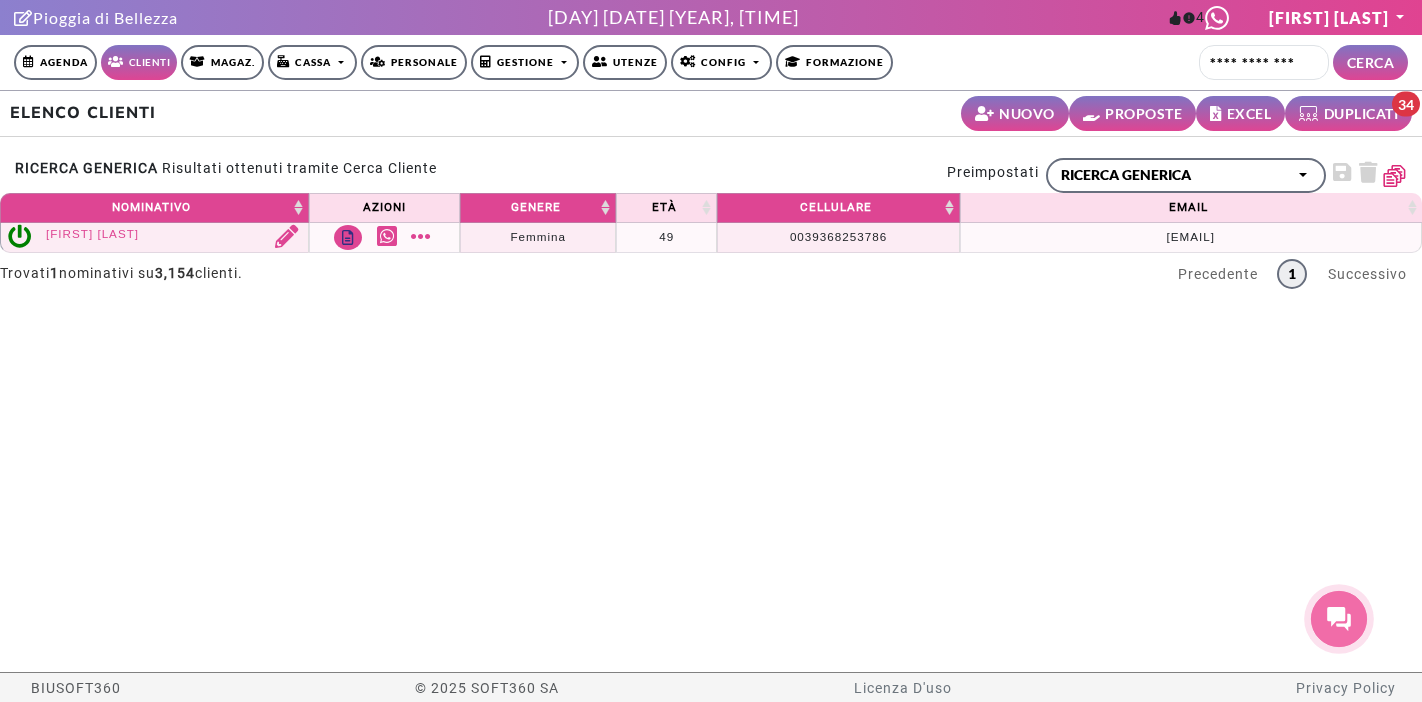 scroll, scrollTop: 0, scrollLeft: 0, axis: both 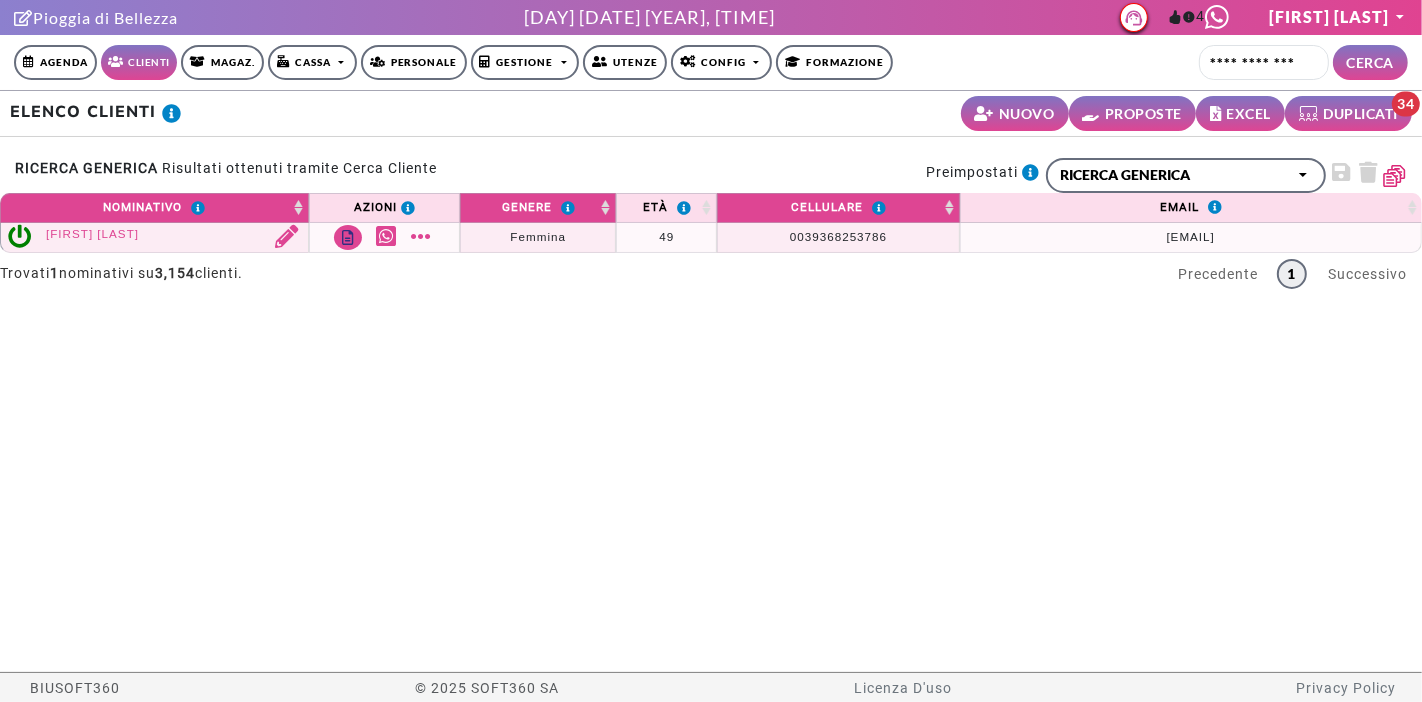 click on "[FIRST] [LAST]" at bounding box center [92, 233] 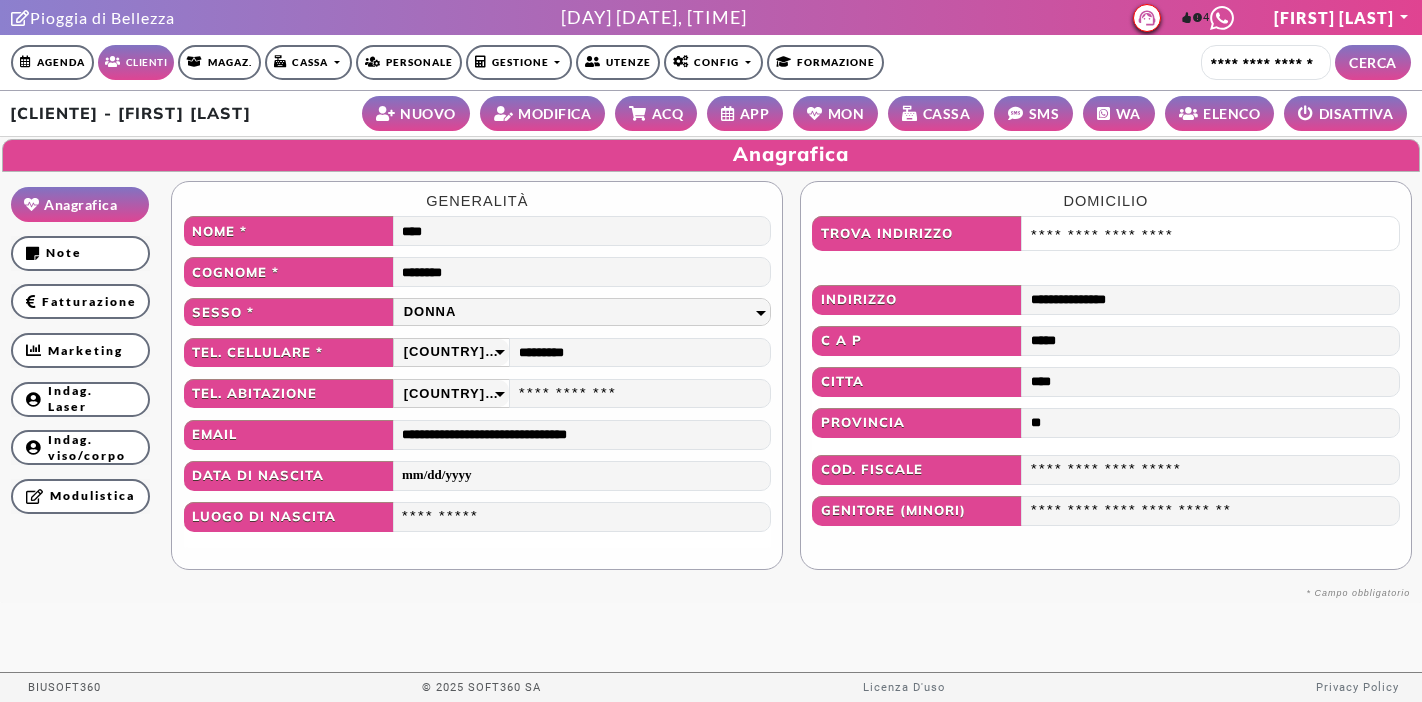 scroll, scrollTop: 0, scrollLeft: 0, axis: both 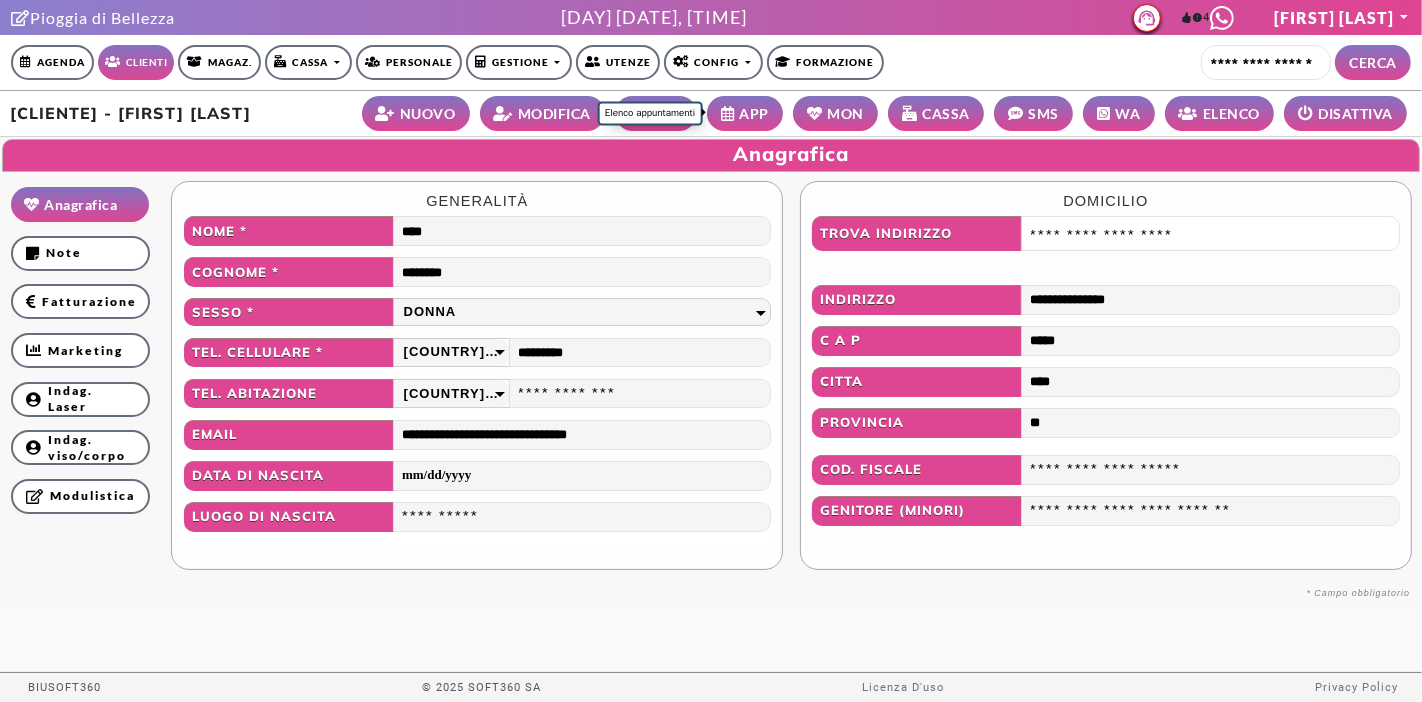 click at bounding box center (730, 113) 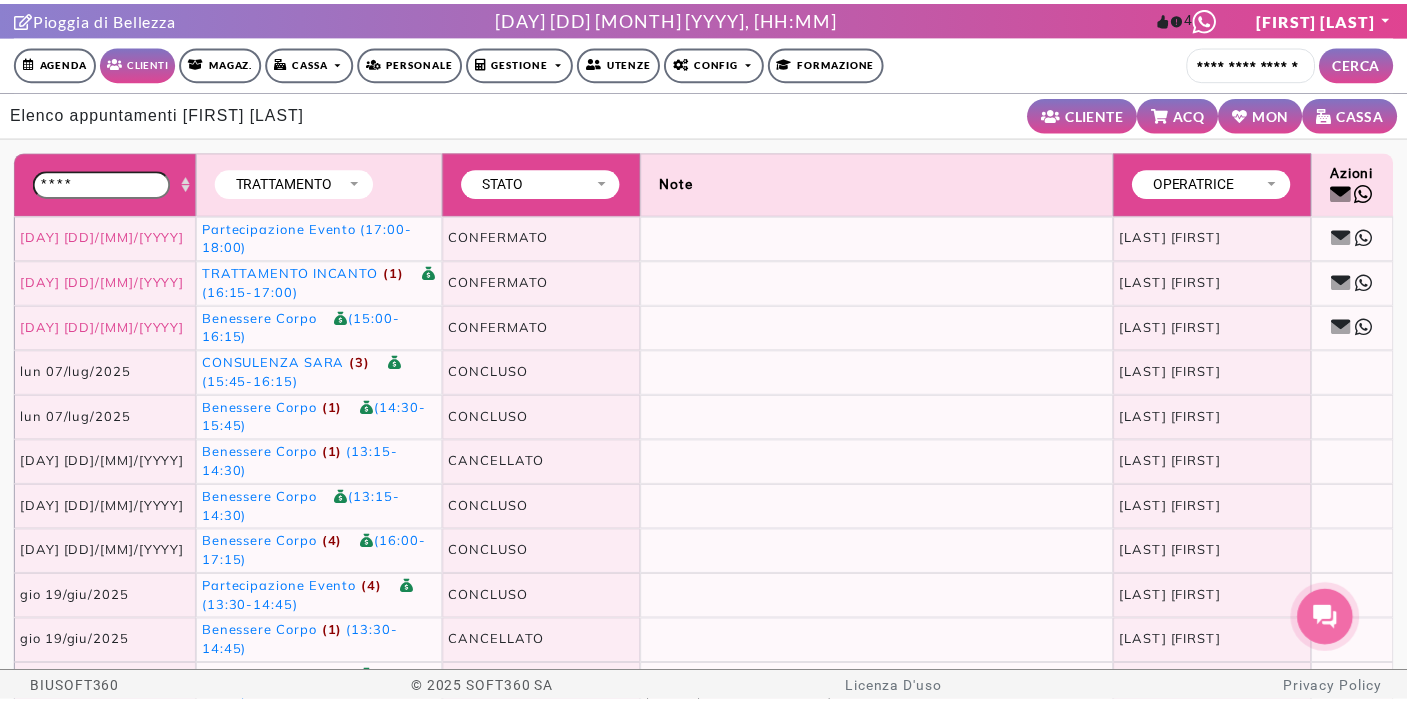 scroll, scrollTop: 0, scrollLeft: 0, axis: both 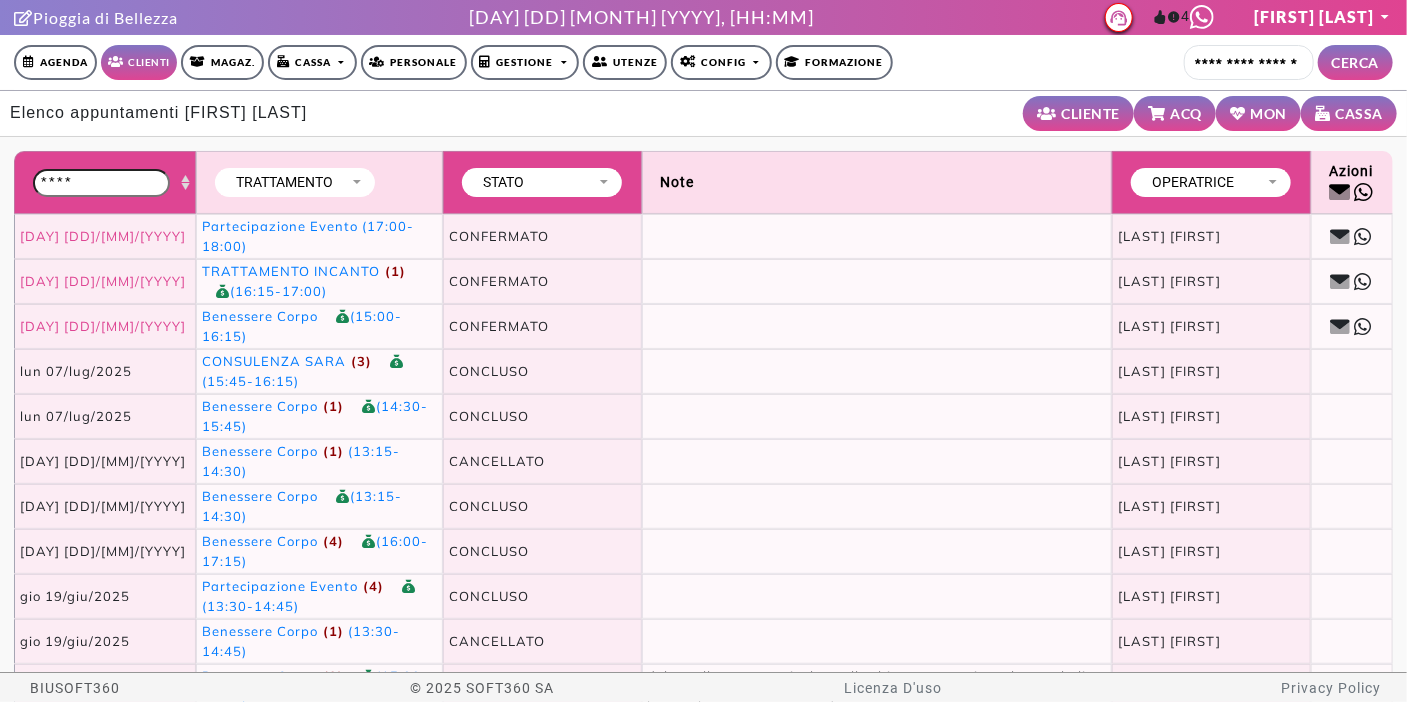 click on "Agenda" at bounding box center (55, 62) 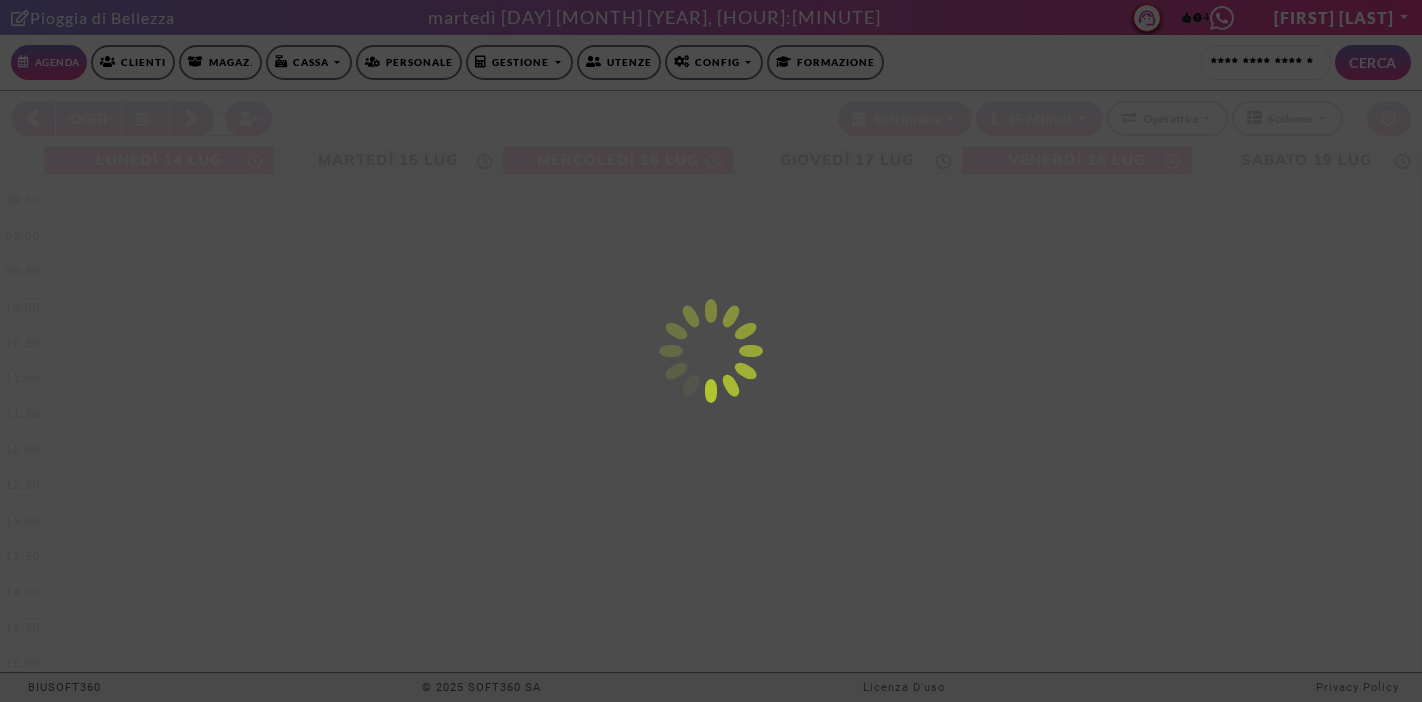 scroll, scrollTop: 0, scrollLeft: 0, axis: both 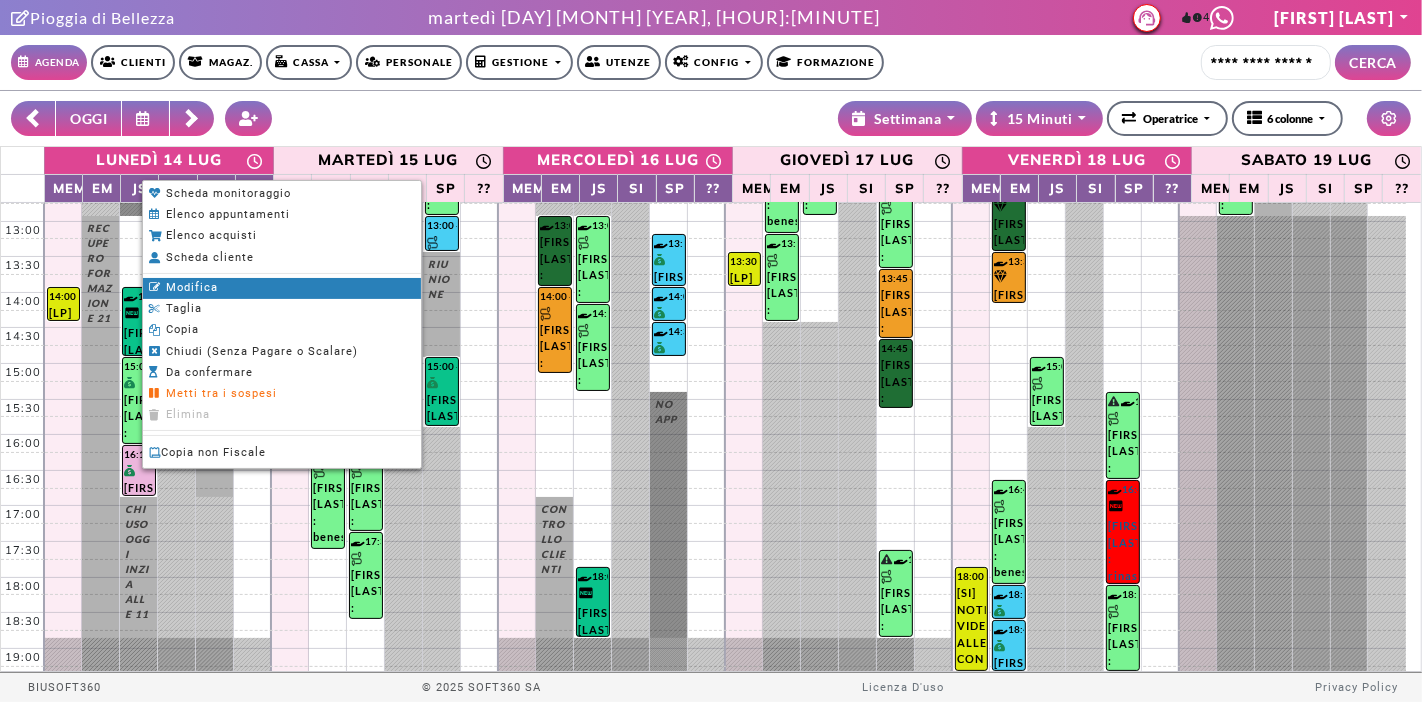 click on "Modifica" at bounding box center (282, 288) 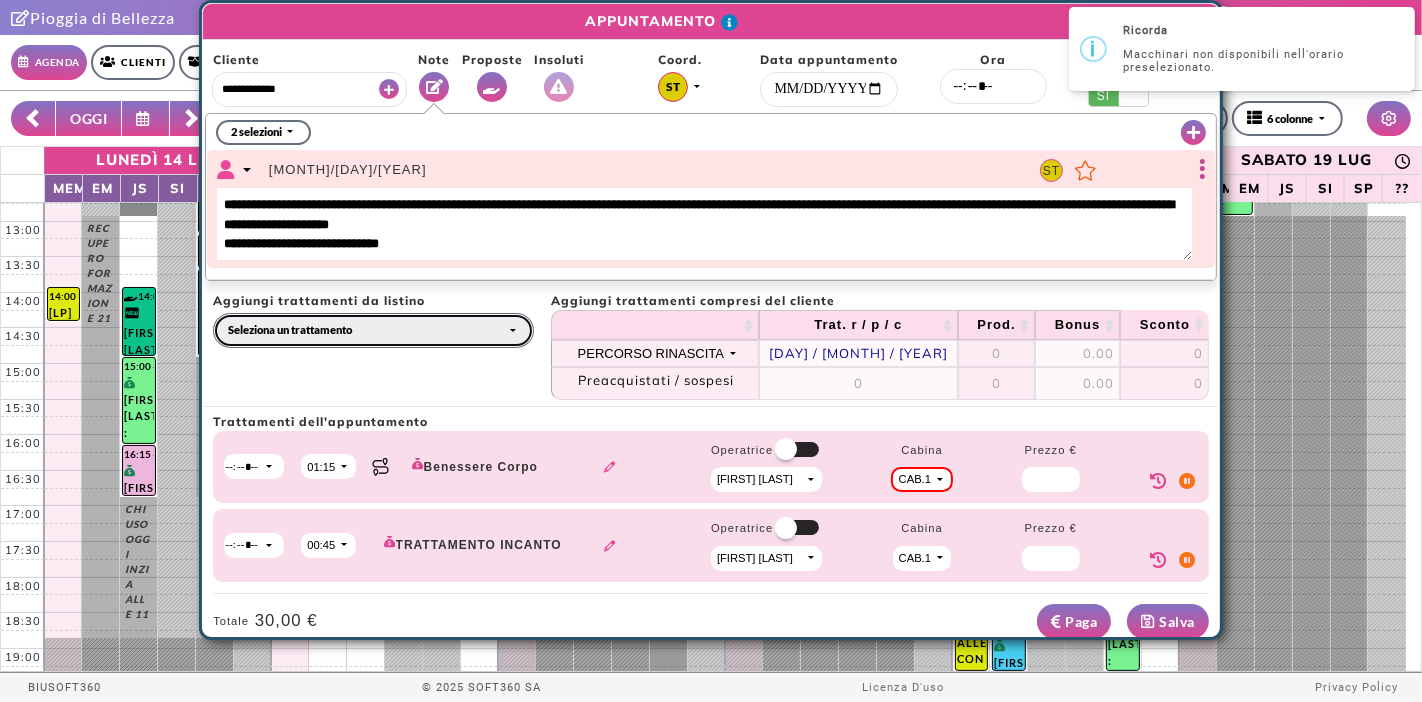 click on "Seleziona un trattamento" at bounding box center [373, 330] 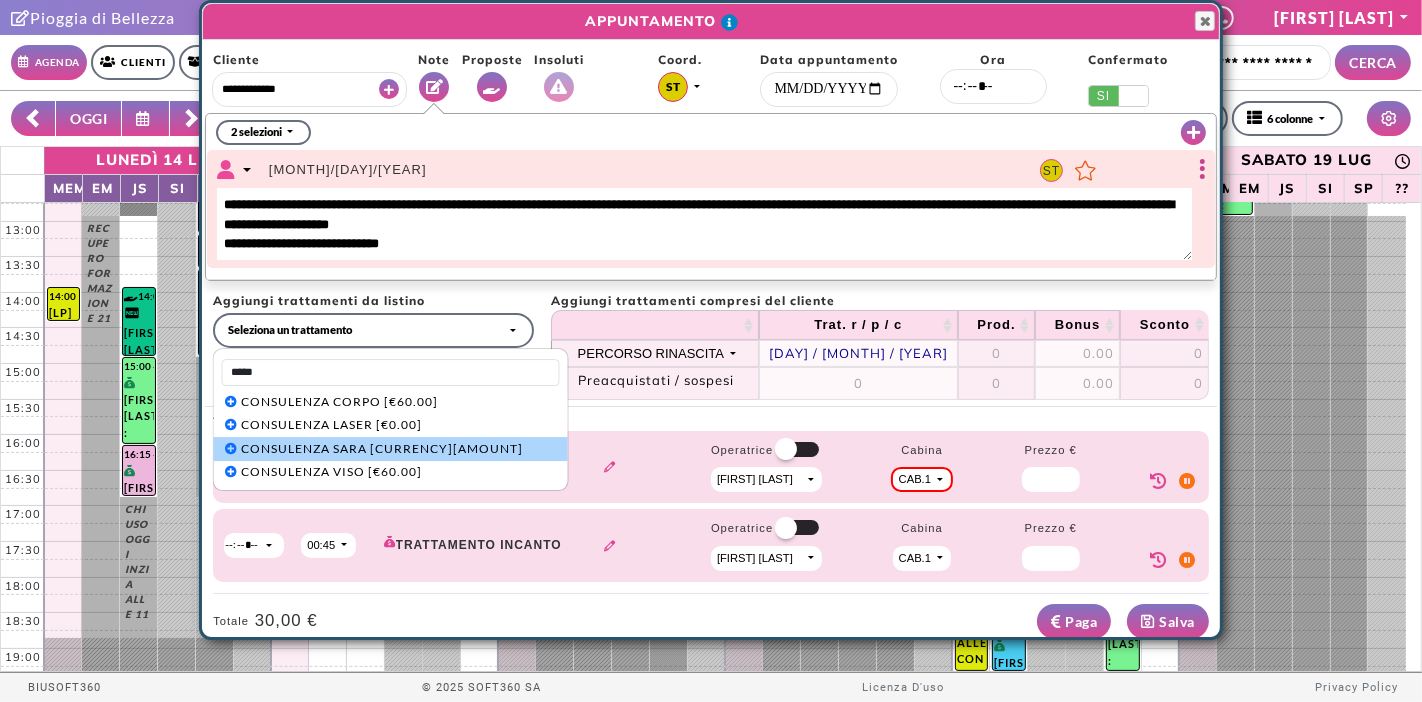 type on "*****" 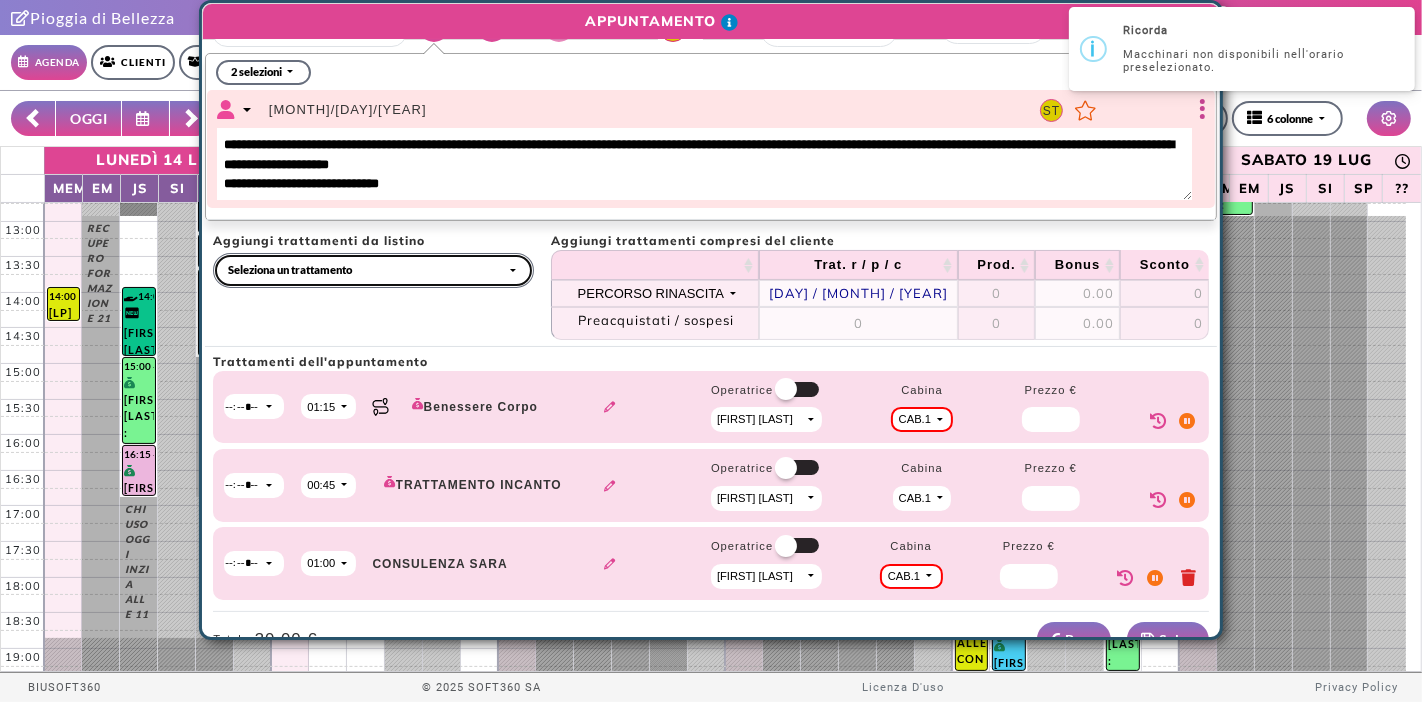 scroll, scrollTop: 93, scrollLeft: 0, axis: vertical 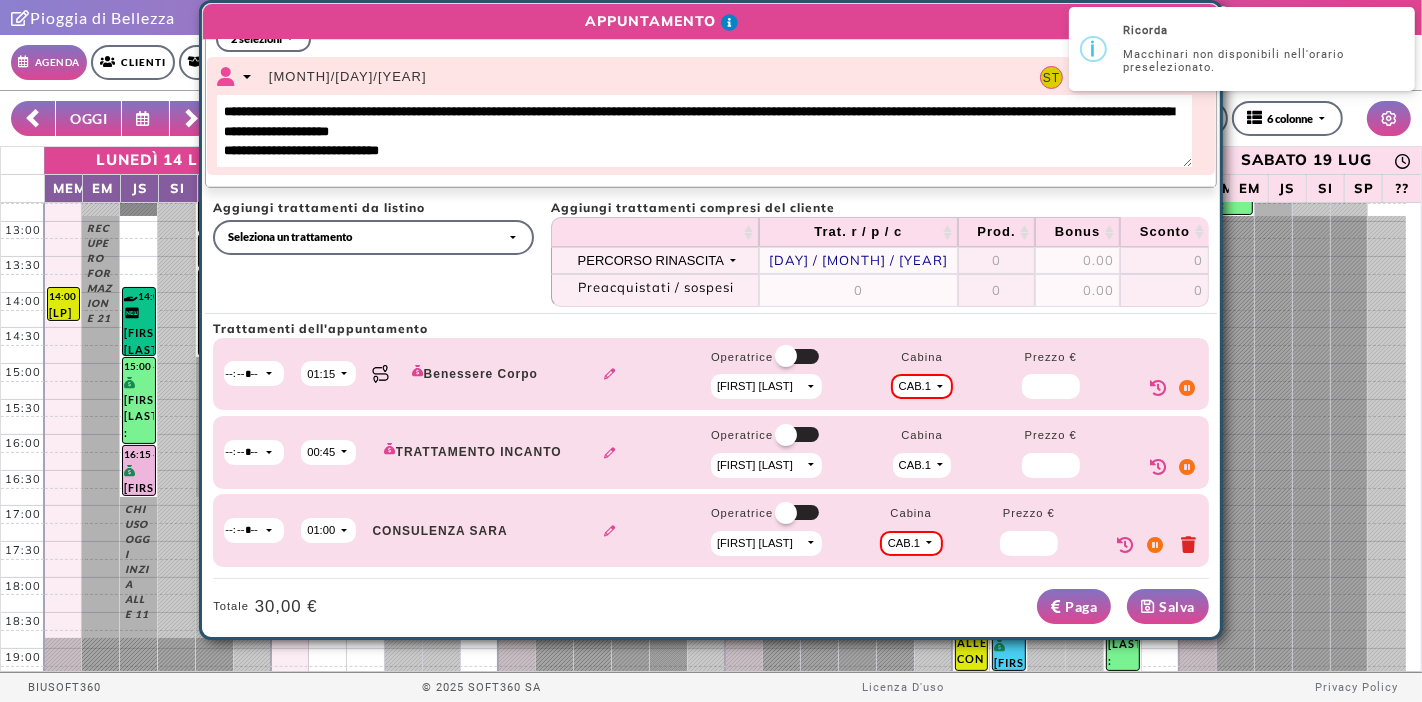 click on "[FIRST] [LAST]" at bounding box center (759, 386) 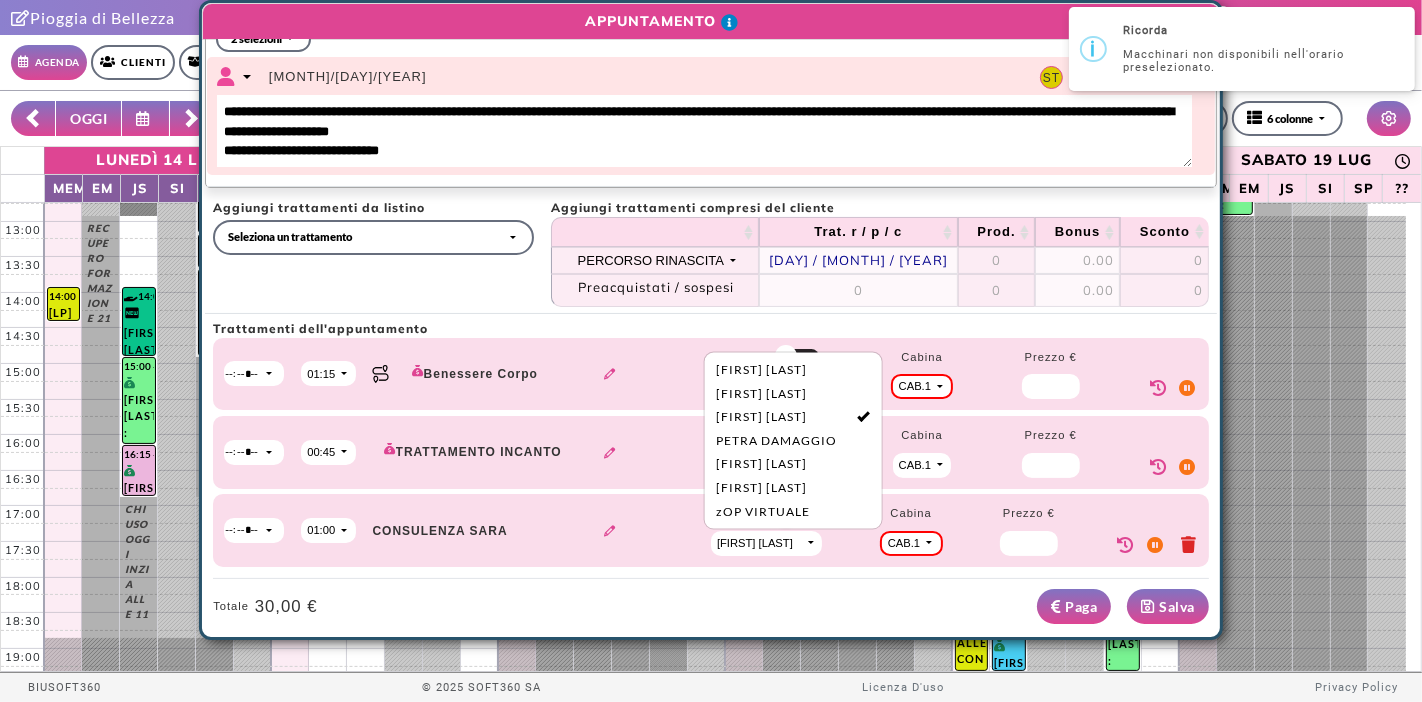 scroll, scrollTop: 93, scrollLeft: 0, axis: vertical 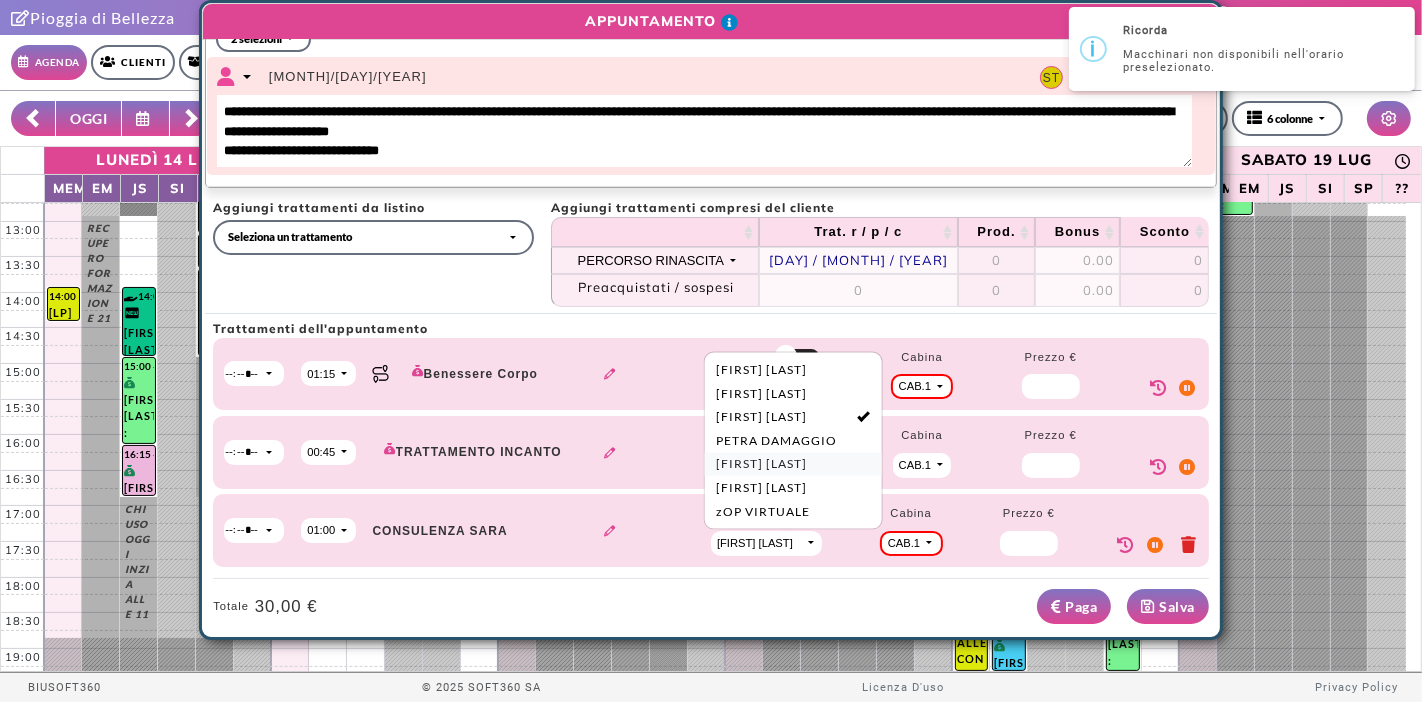 click on "[FIRST] [LAST]" at bounding box center [761, 464] 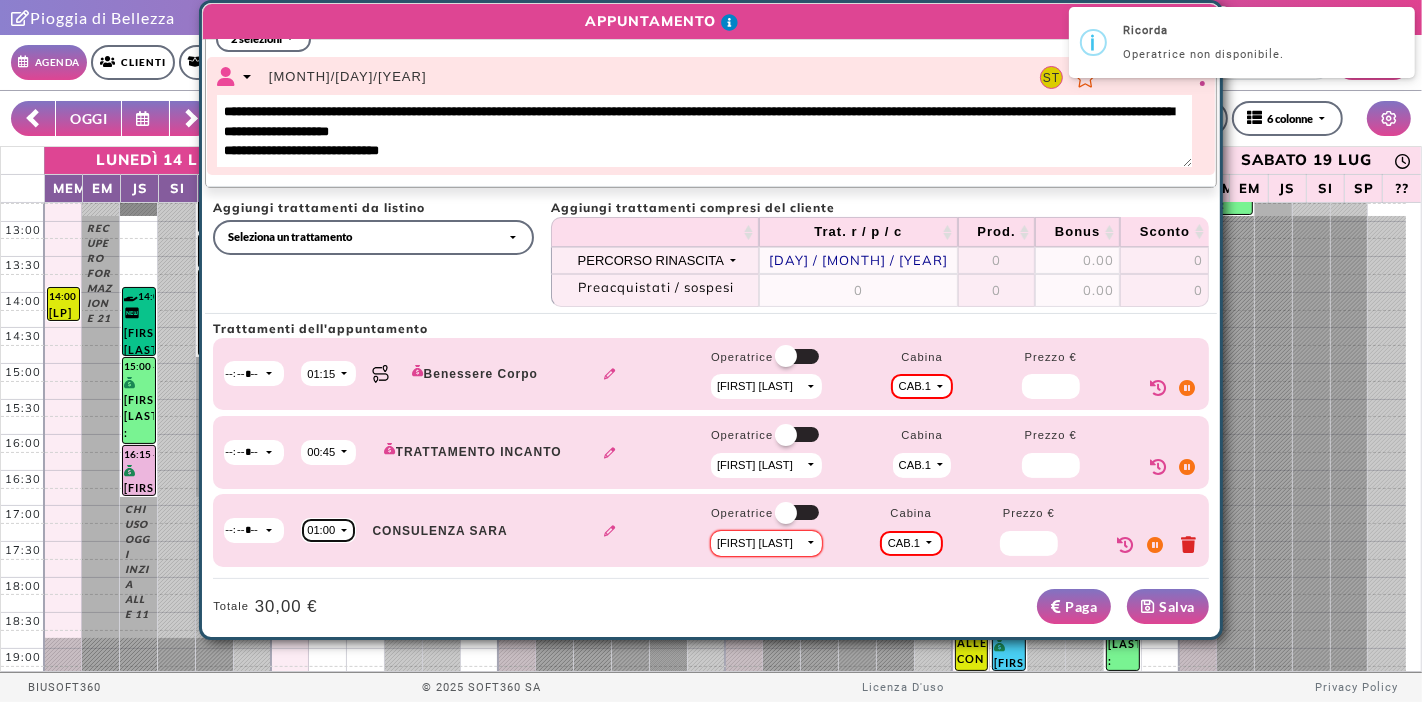 click on "01:00" at bounding box center (321, 374) 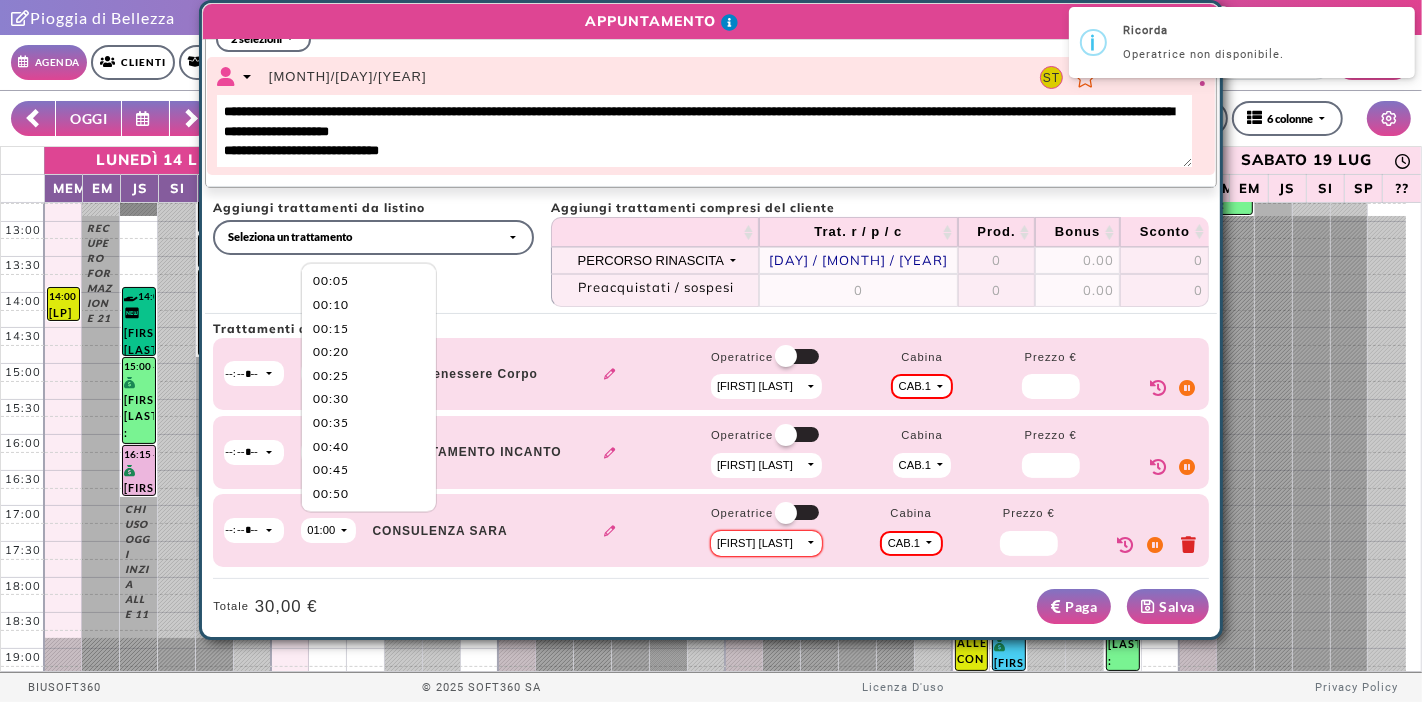 scroll, scrollTop: 93, scrollLeft: 0, axis: vertical 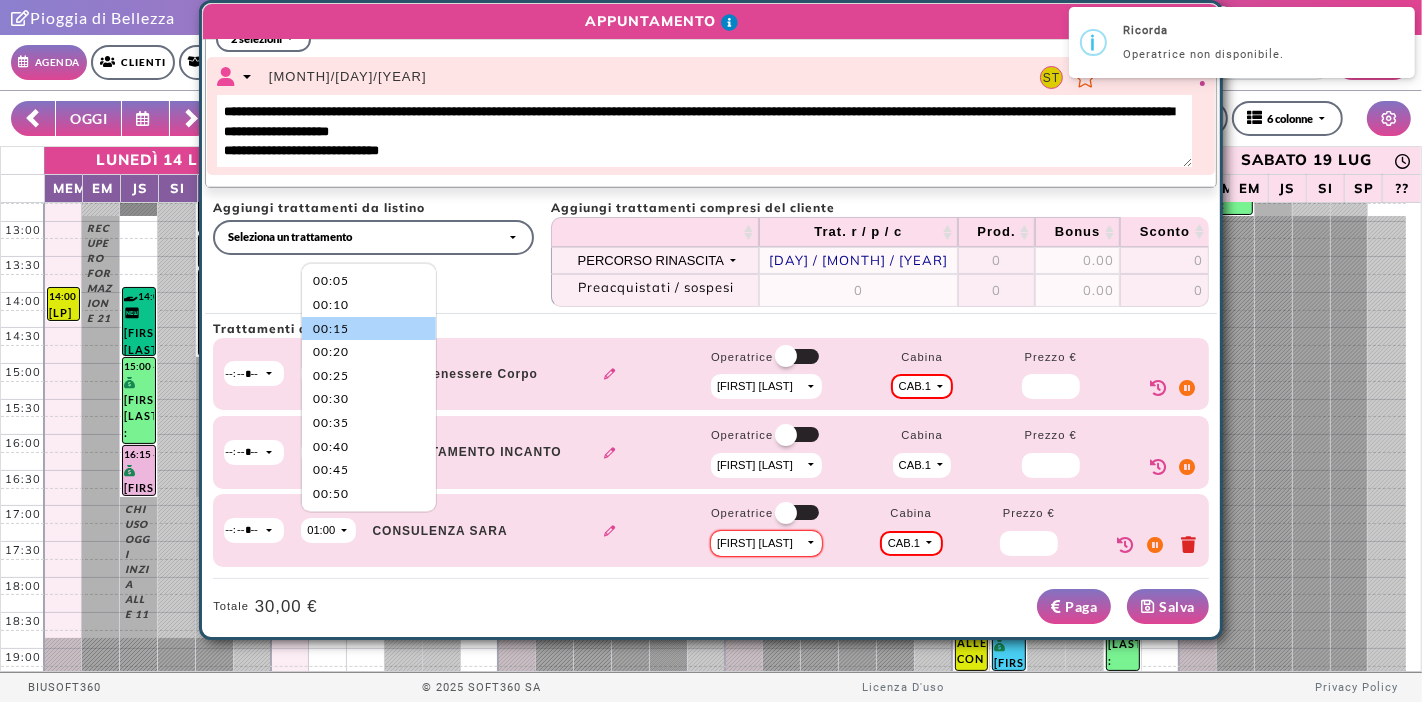click on "00:15" at bounding box center (369, 328) 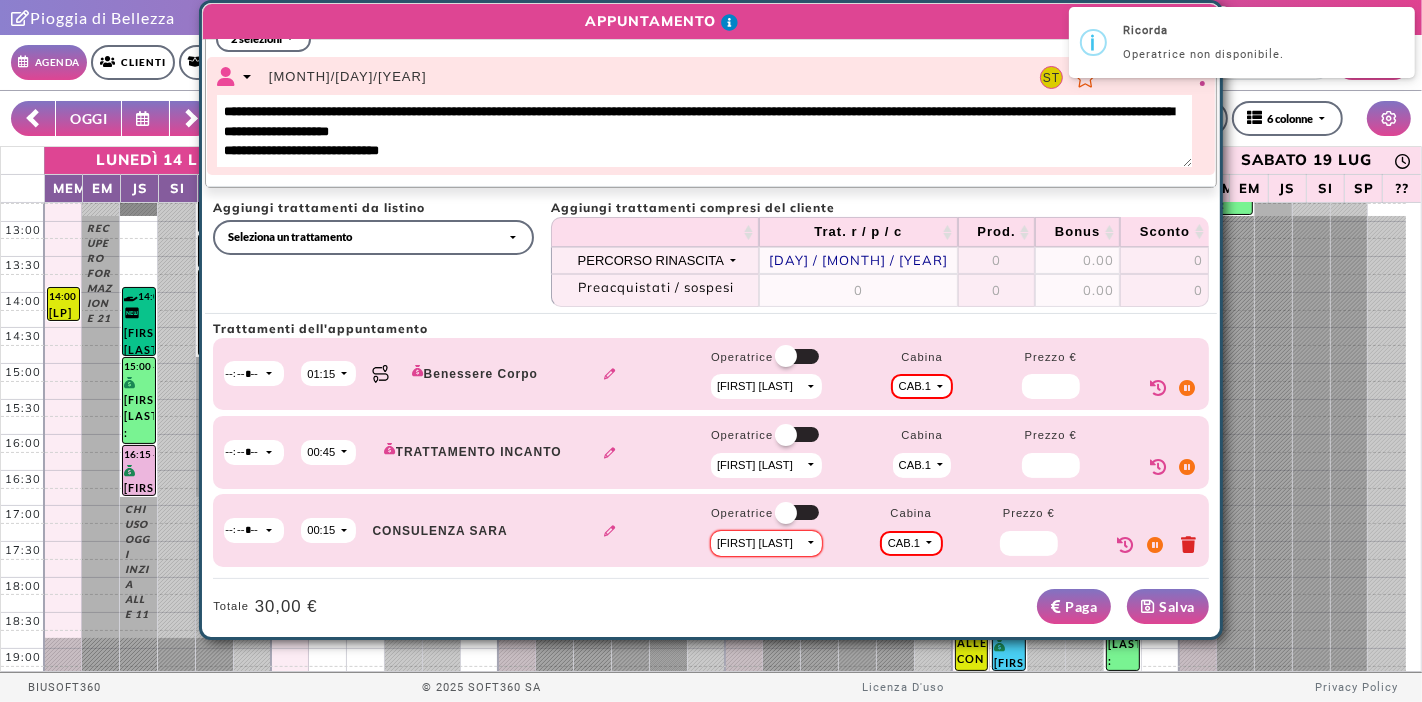 click at bounding box center (1150, 606) 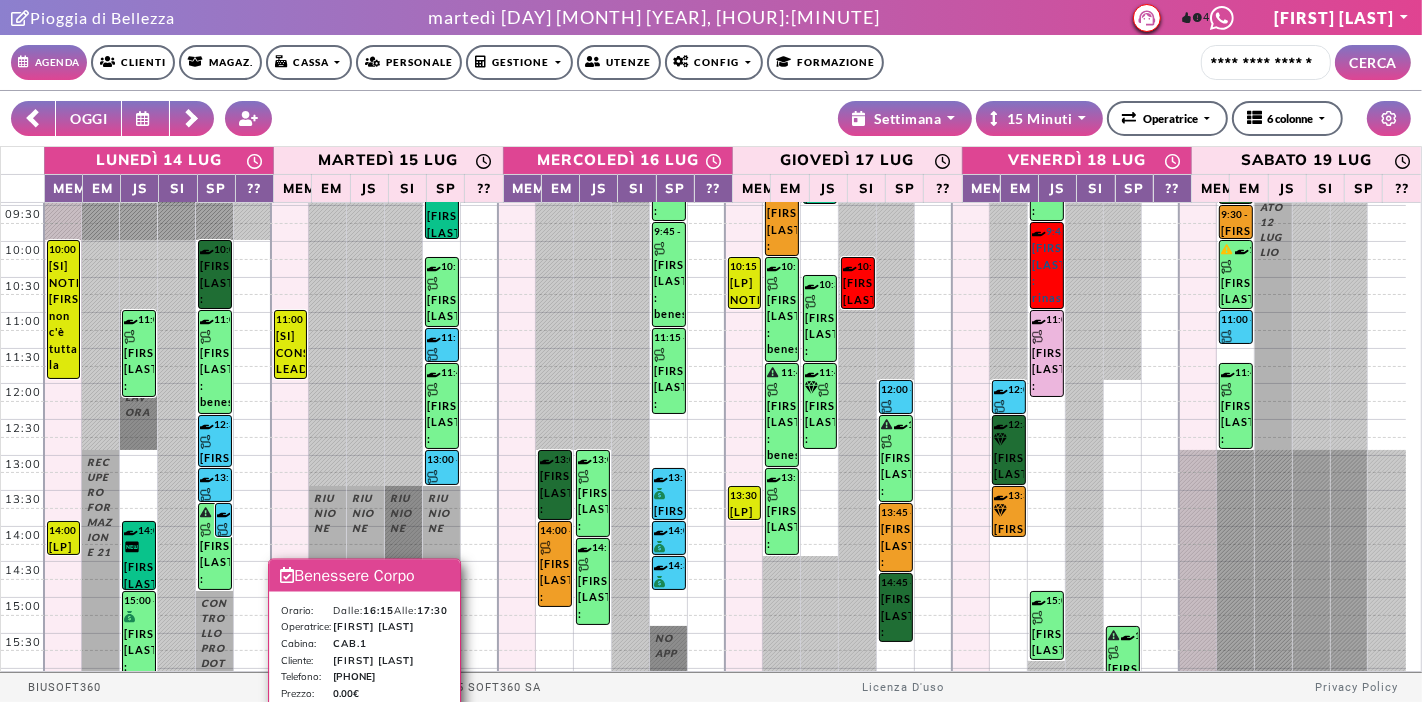 scroll, scrollTop: 0, scrollLeft: 0, axis: both 